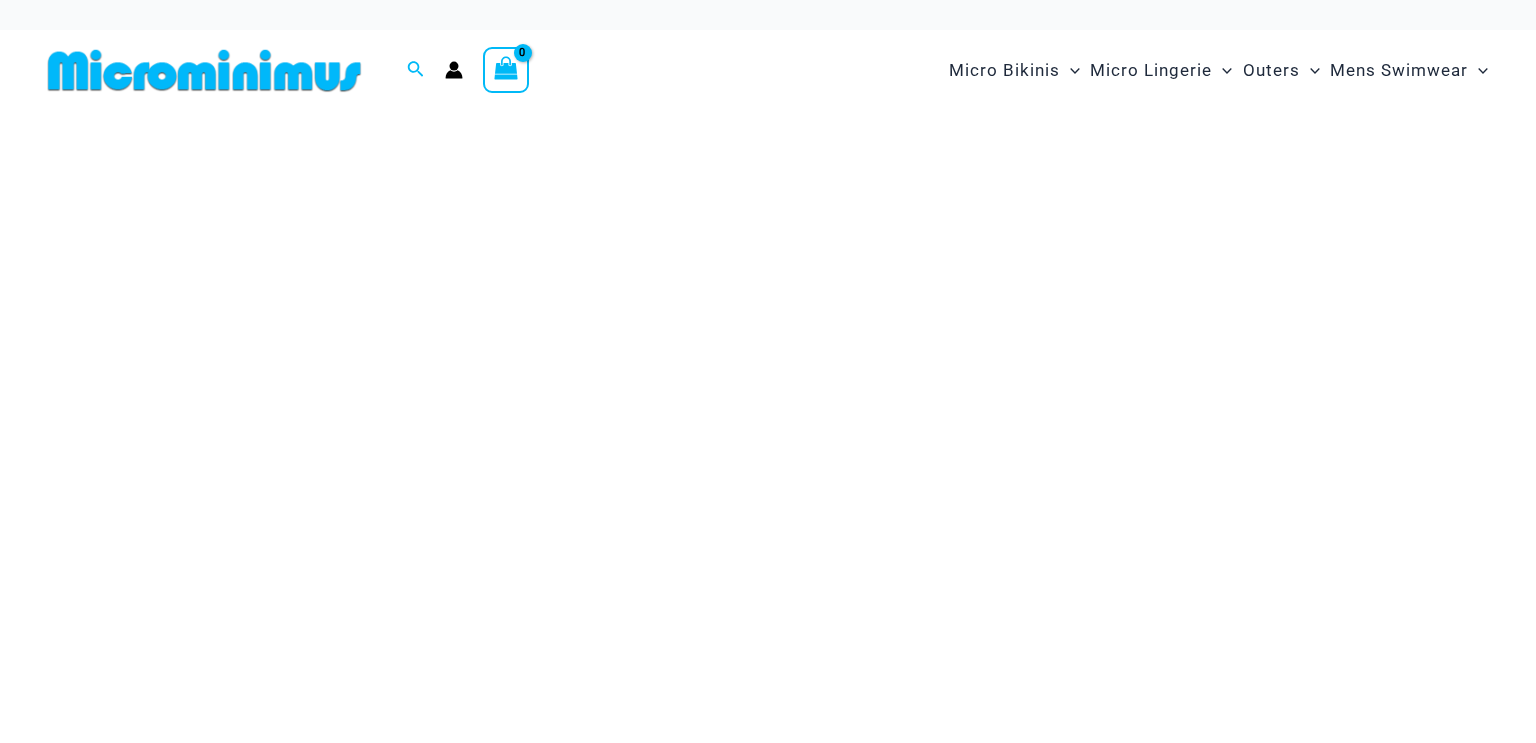 scroll, scrollTop: 0, scrollLeft: 0, axis: both 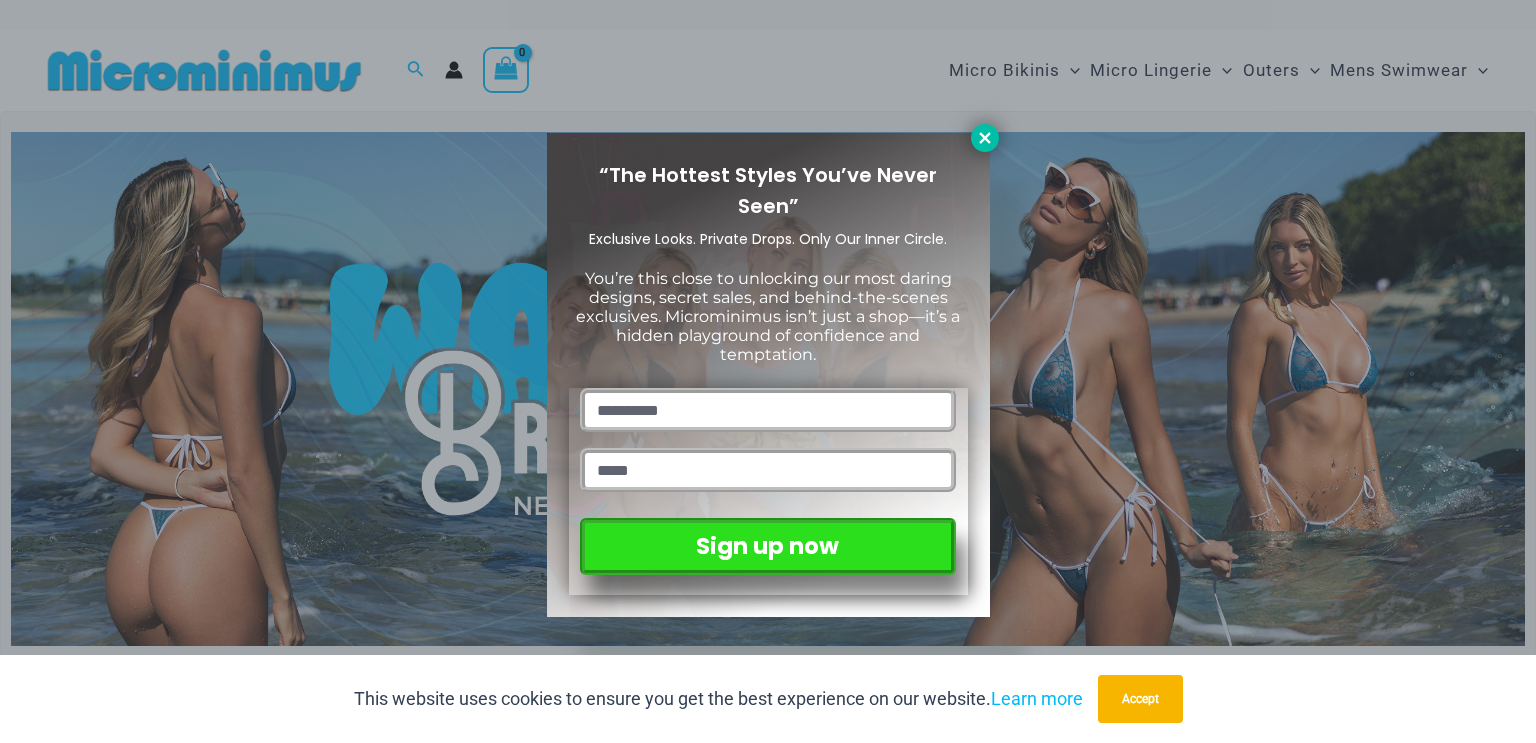 click 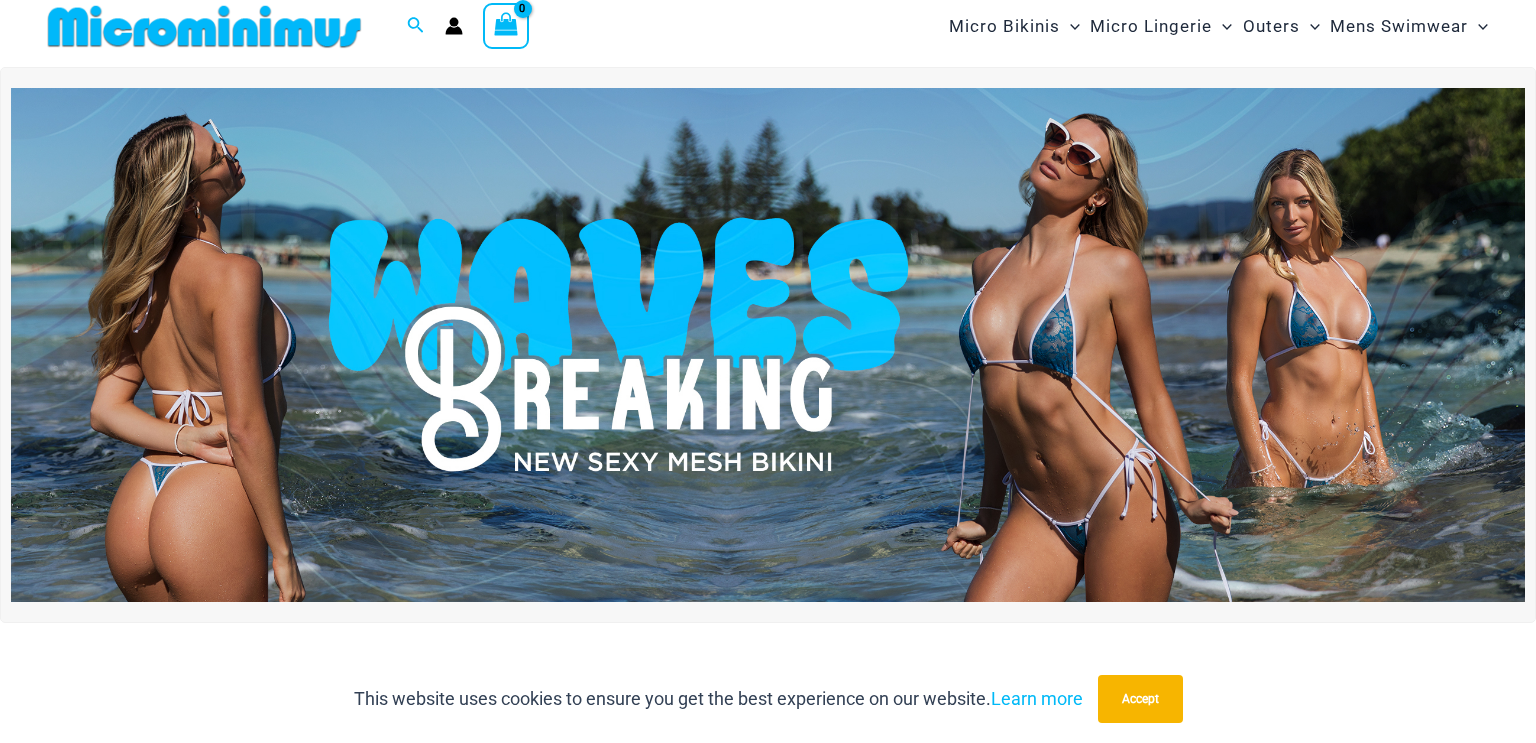 scroll, scrollTop: 0, scrollLeft: 0, axis: both 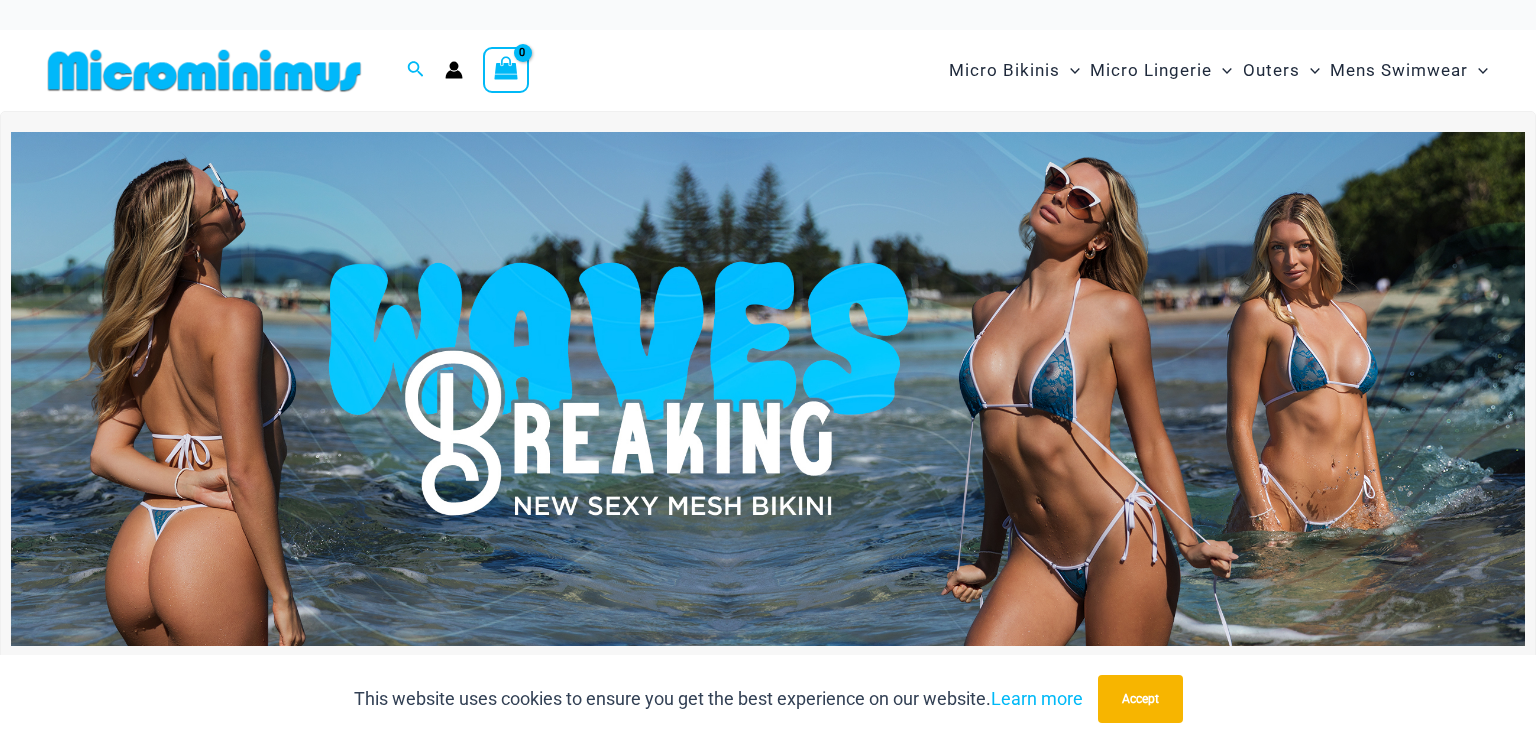 click at bounding box center [768, 389] 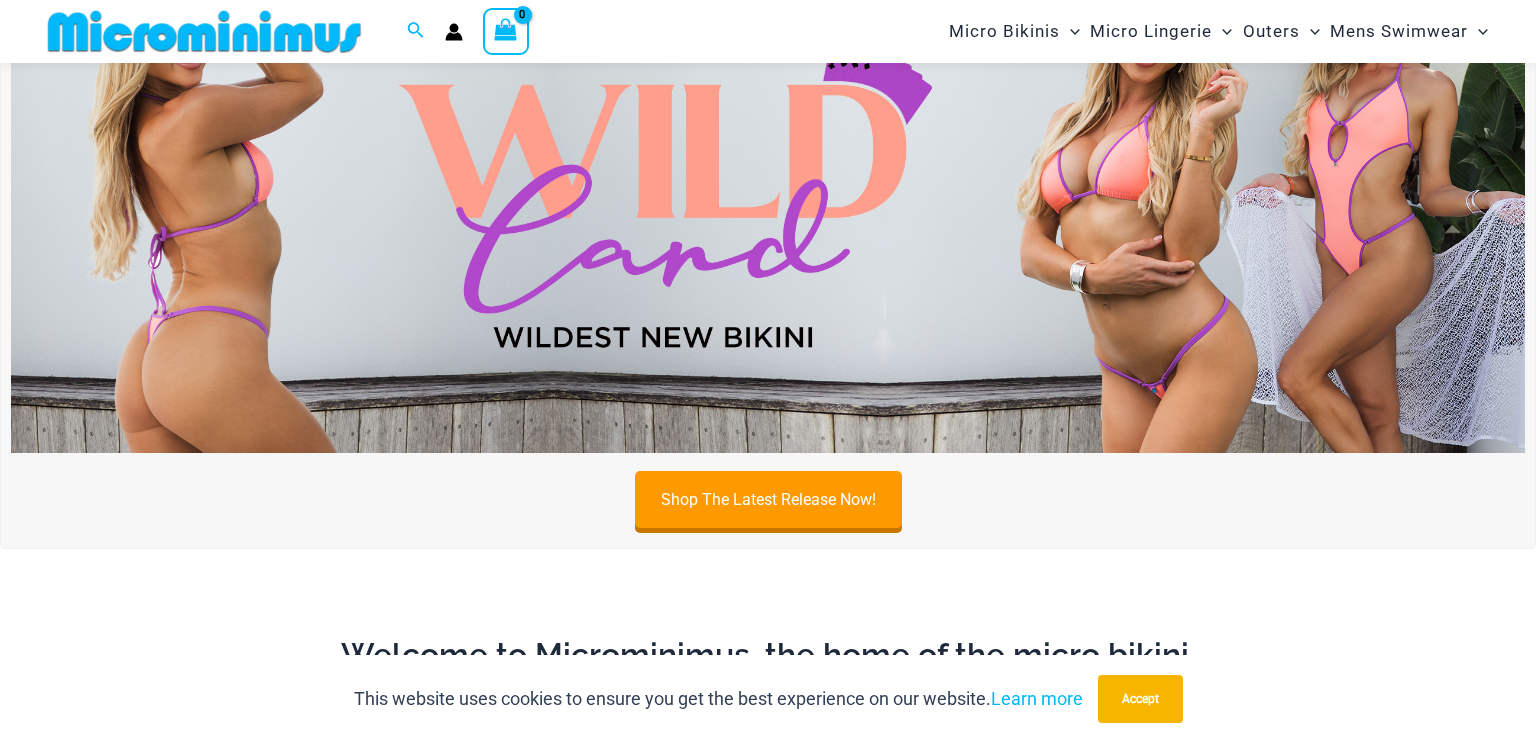 scroll, scrollTop: 799, scrollLeft: 0, axis: vertical 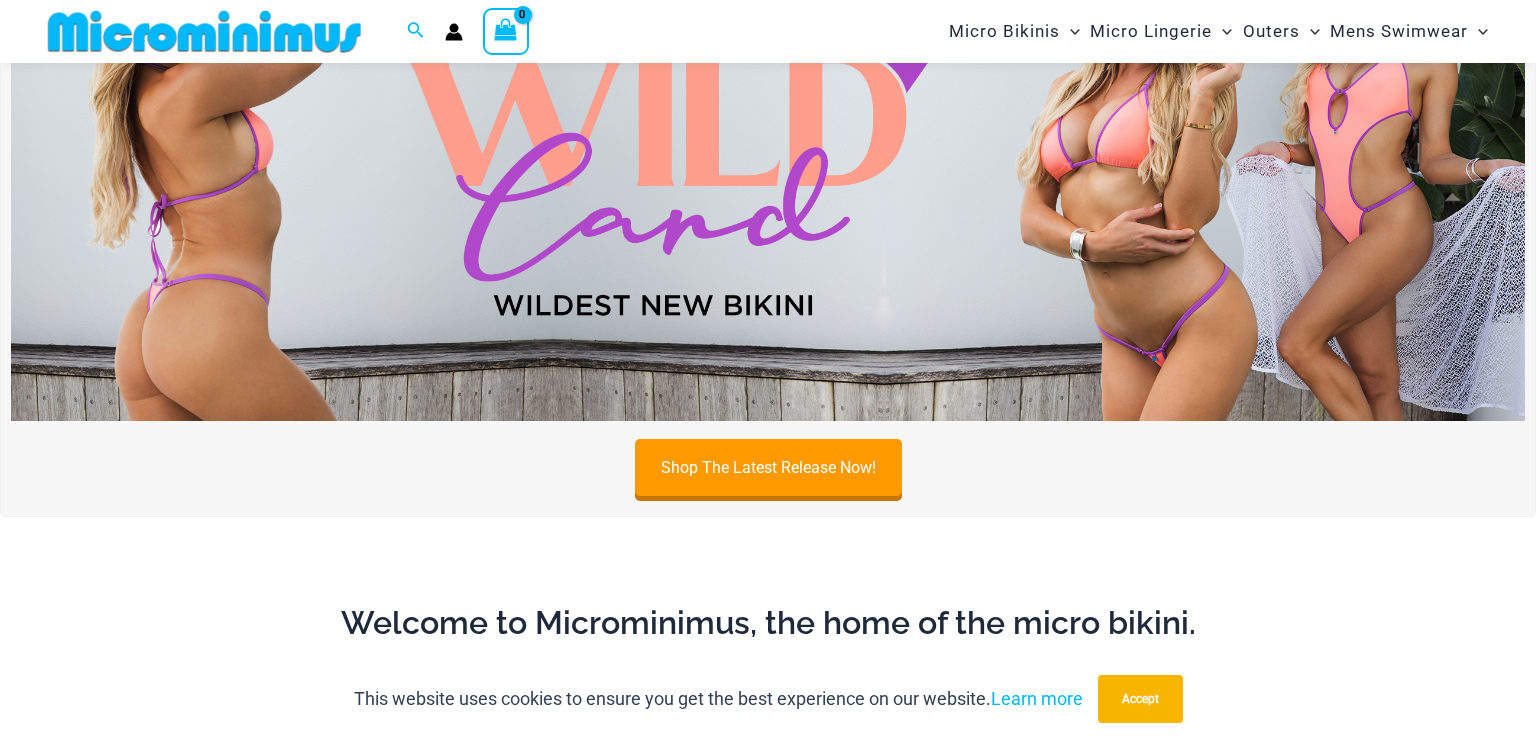 click at bounding box center [768, 163] 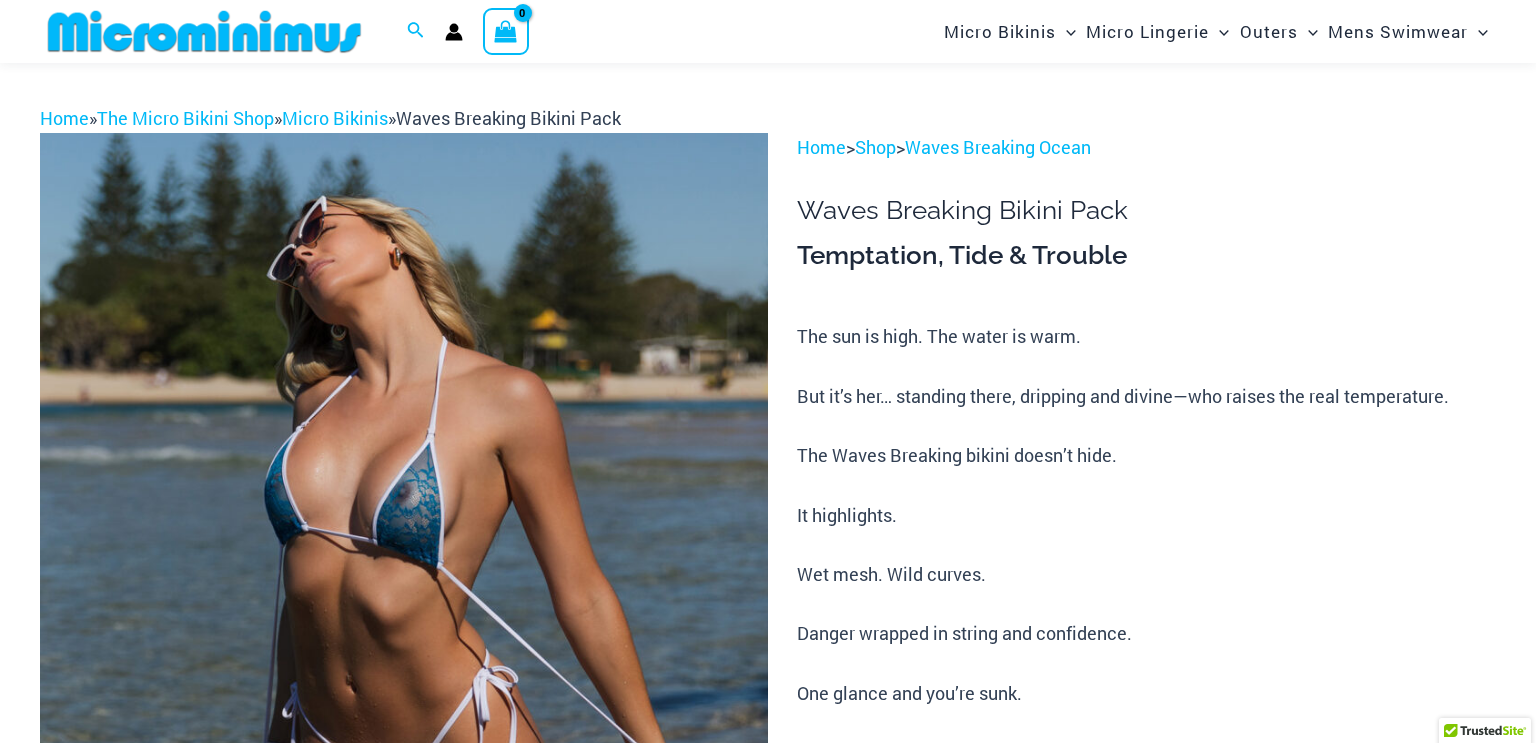 scroll, scrollTop: 269, scrollLeft: 0, axis: vertical 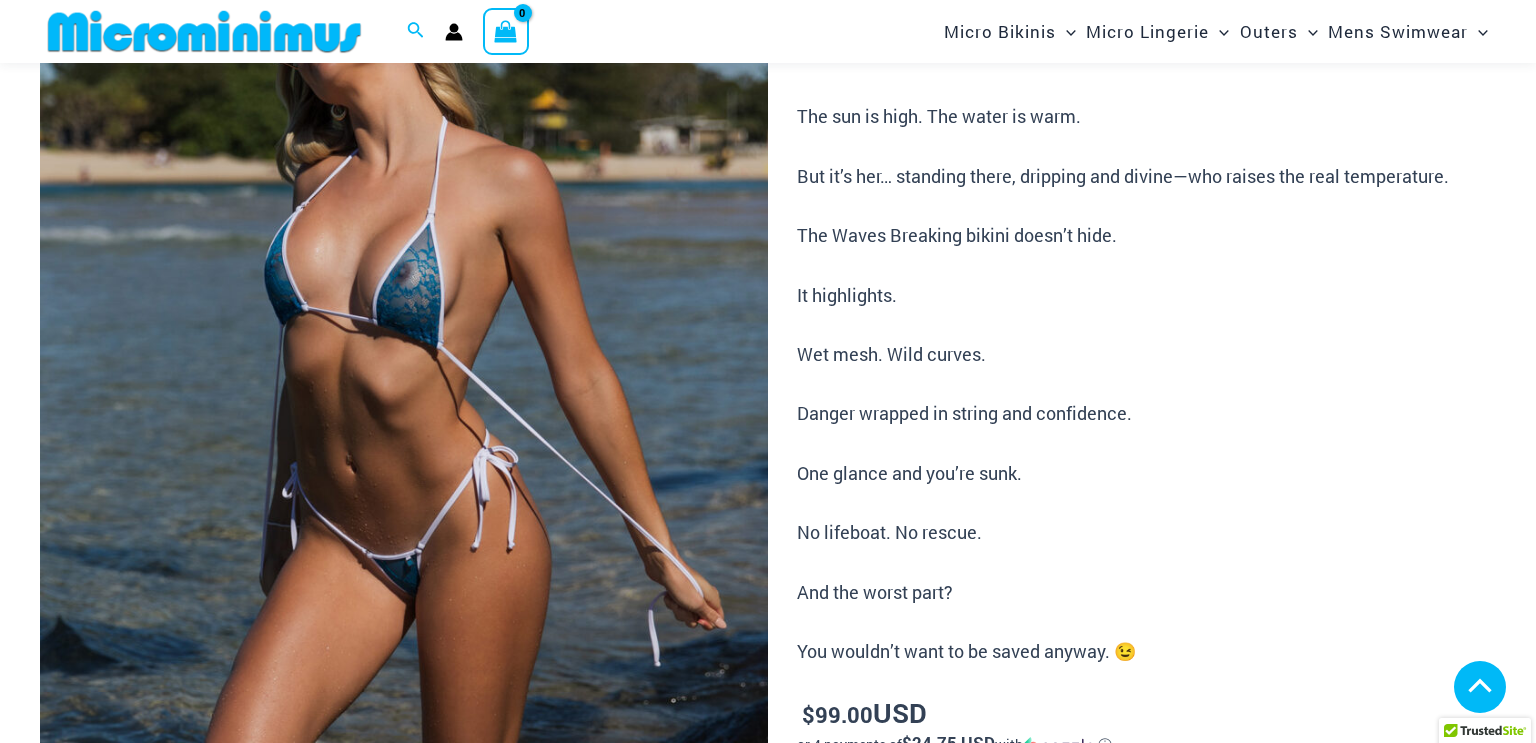 click at bounding box center (154, 1197) 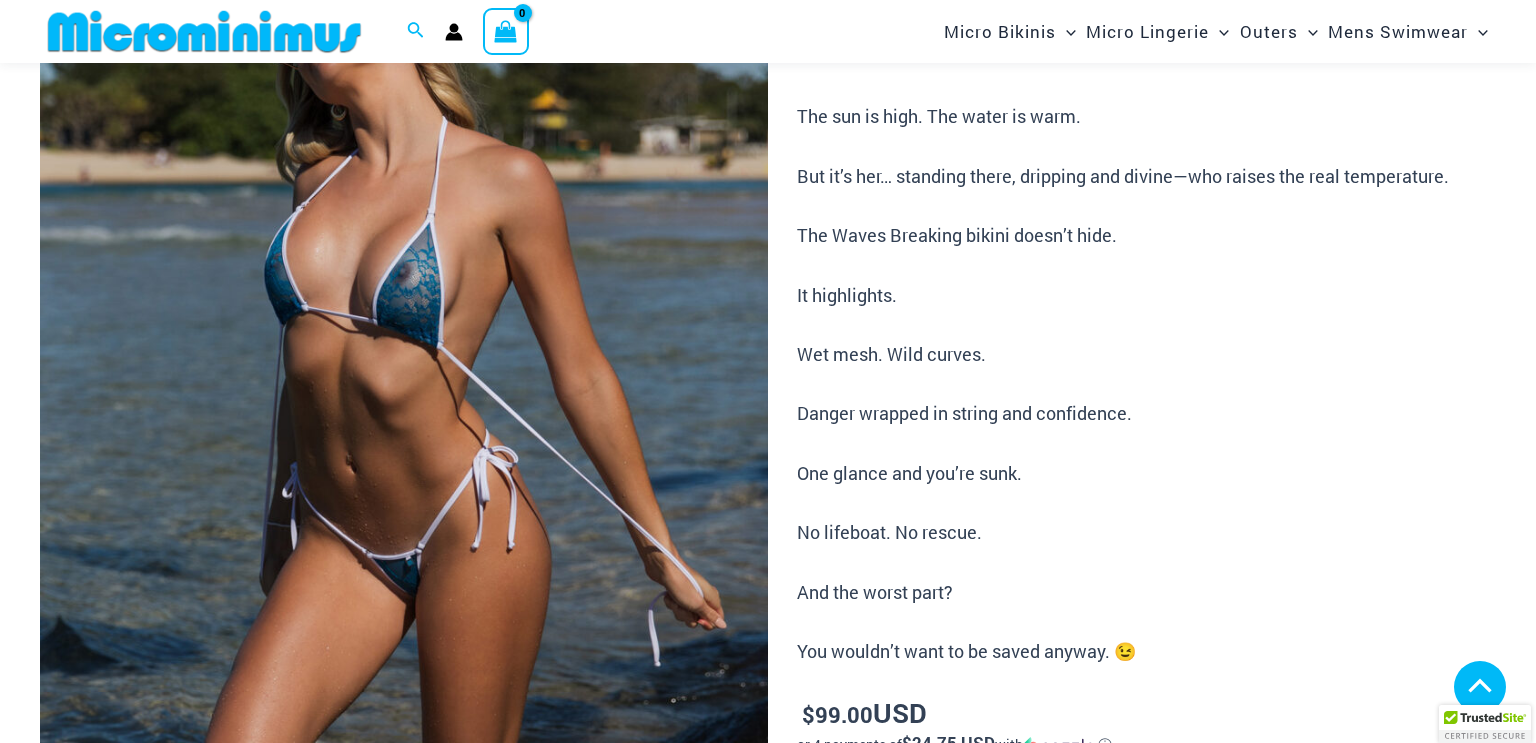 scroll, scrollTop: 1274, scrollLeft: 0, axis: vertical 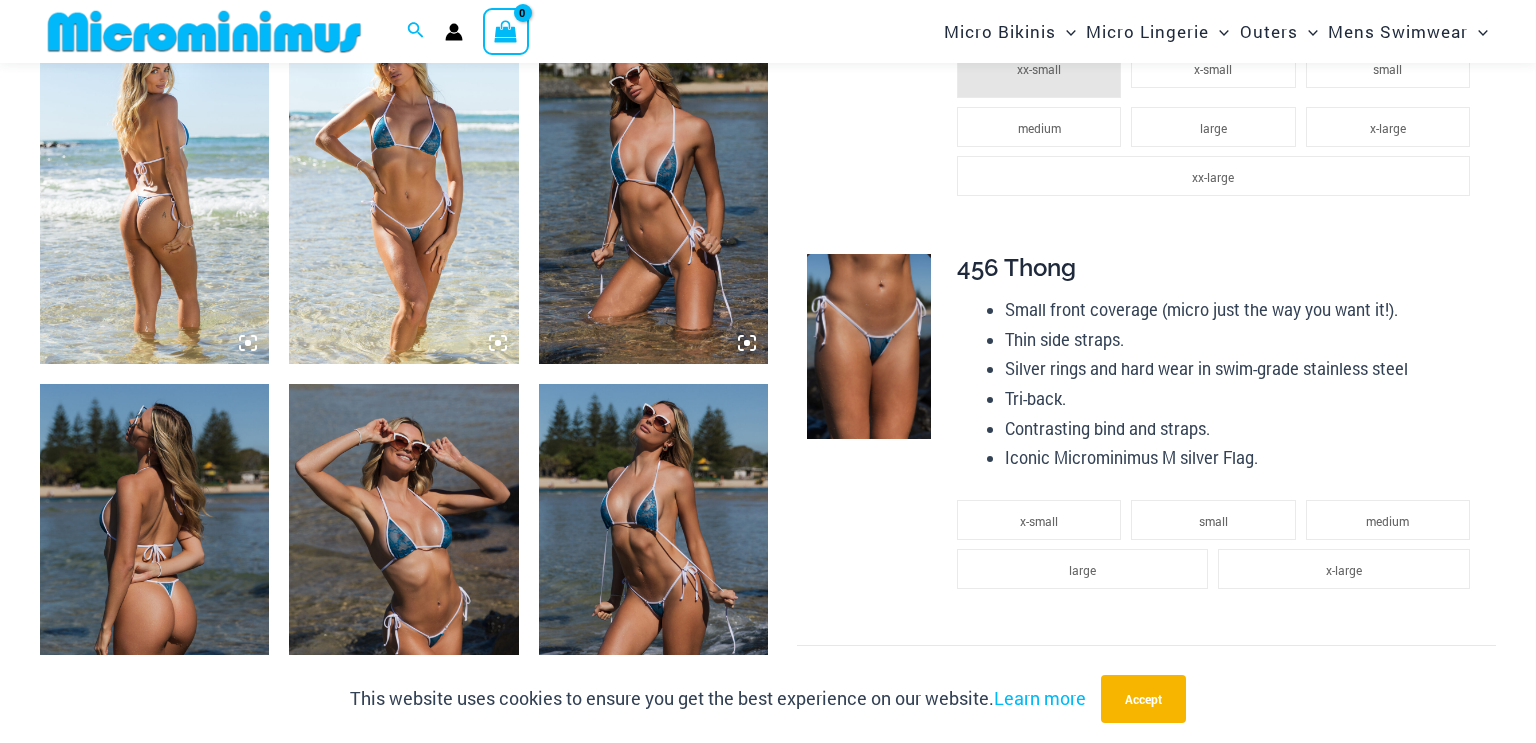 click 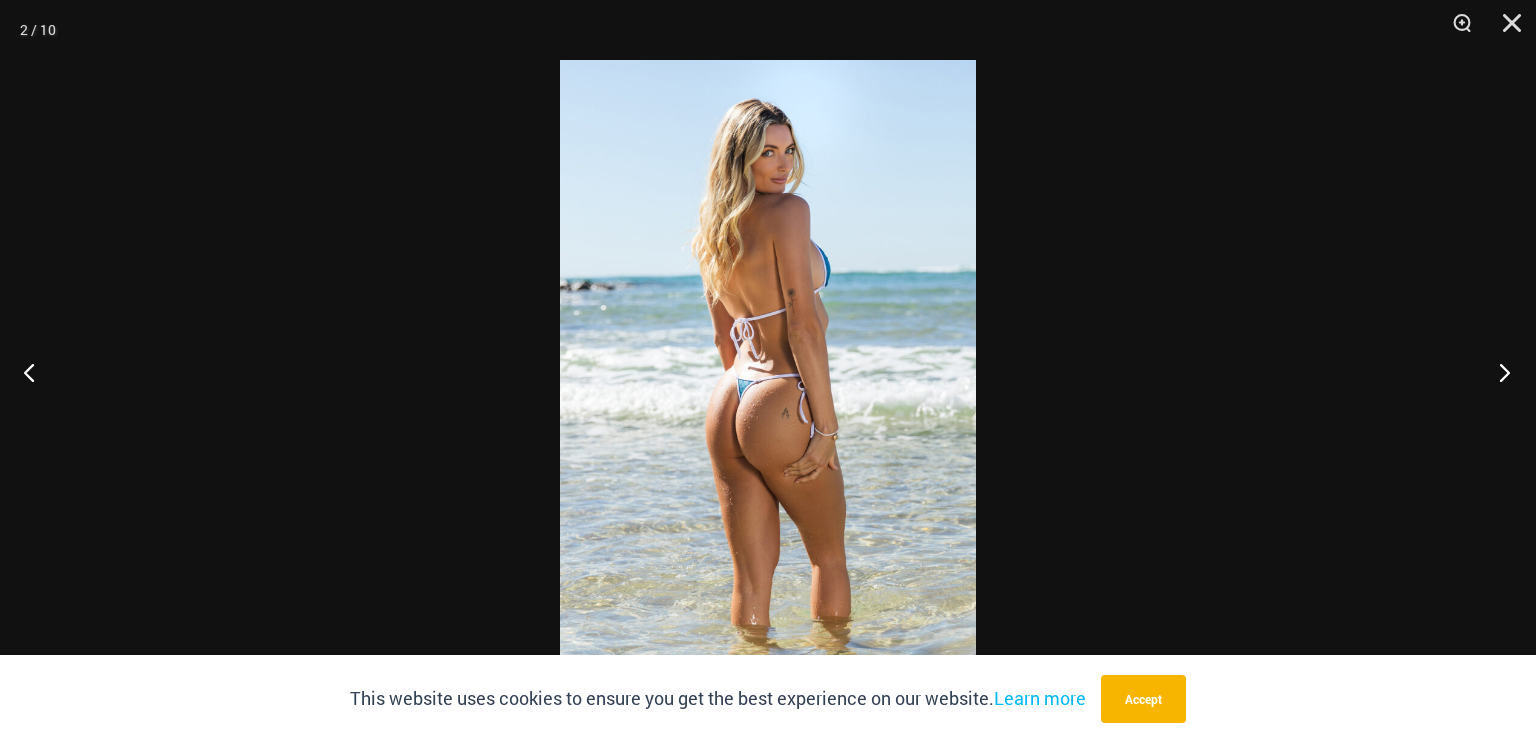 click at bounding box center (1498, 372) 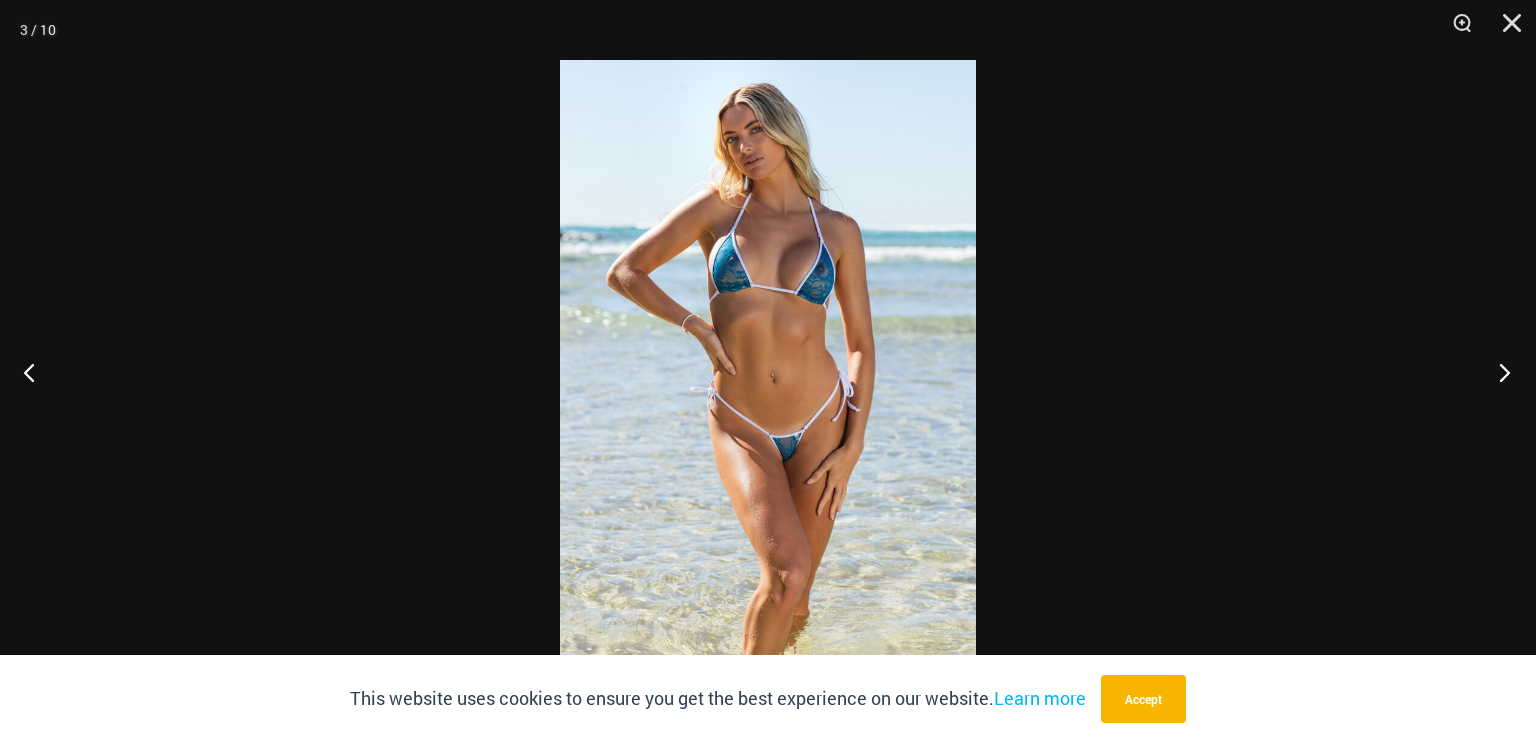 click at bounding box center (1498, 372) 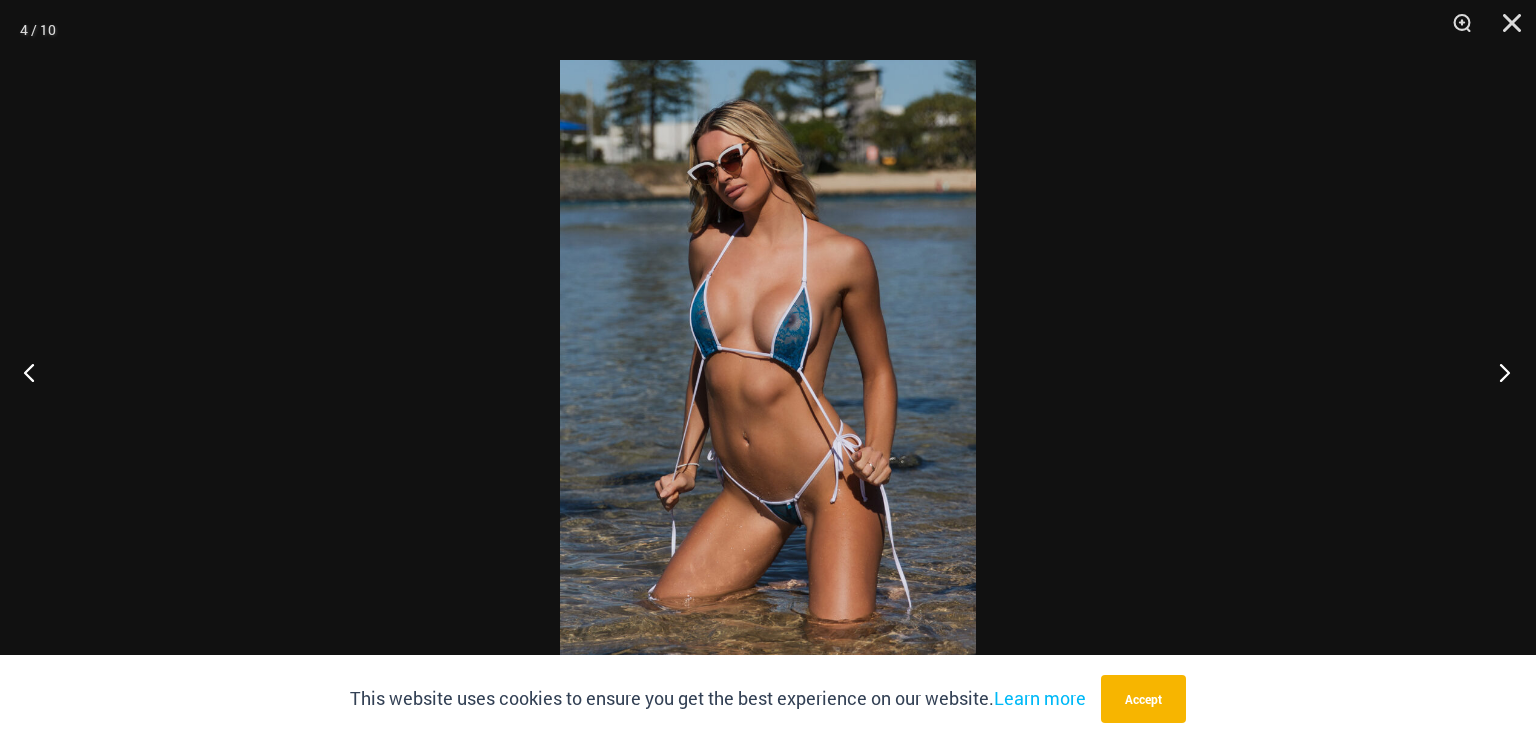 click at bounding box center (1498, 372) 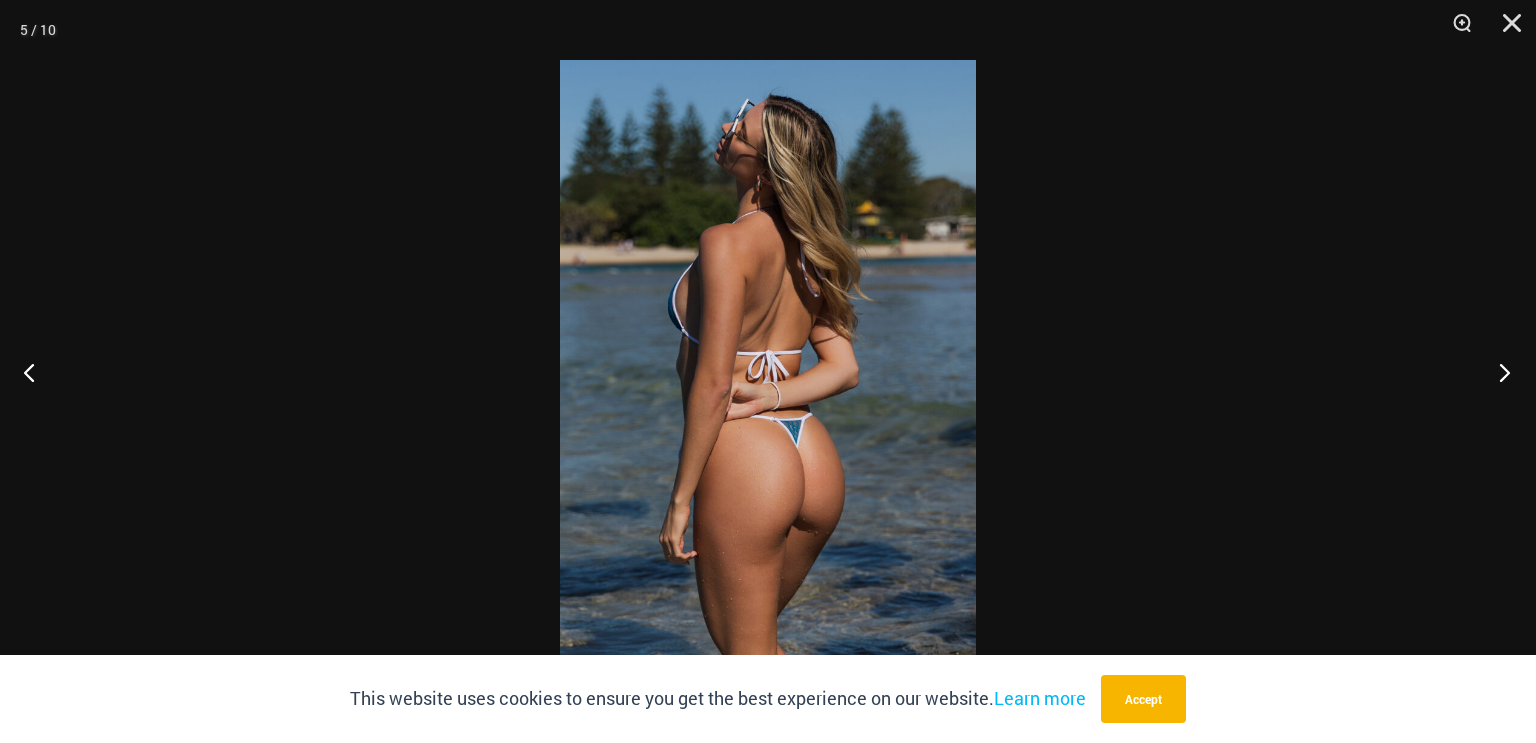 click at bounding box center [1498, 372] 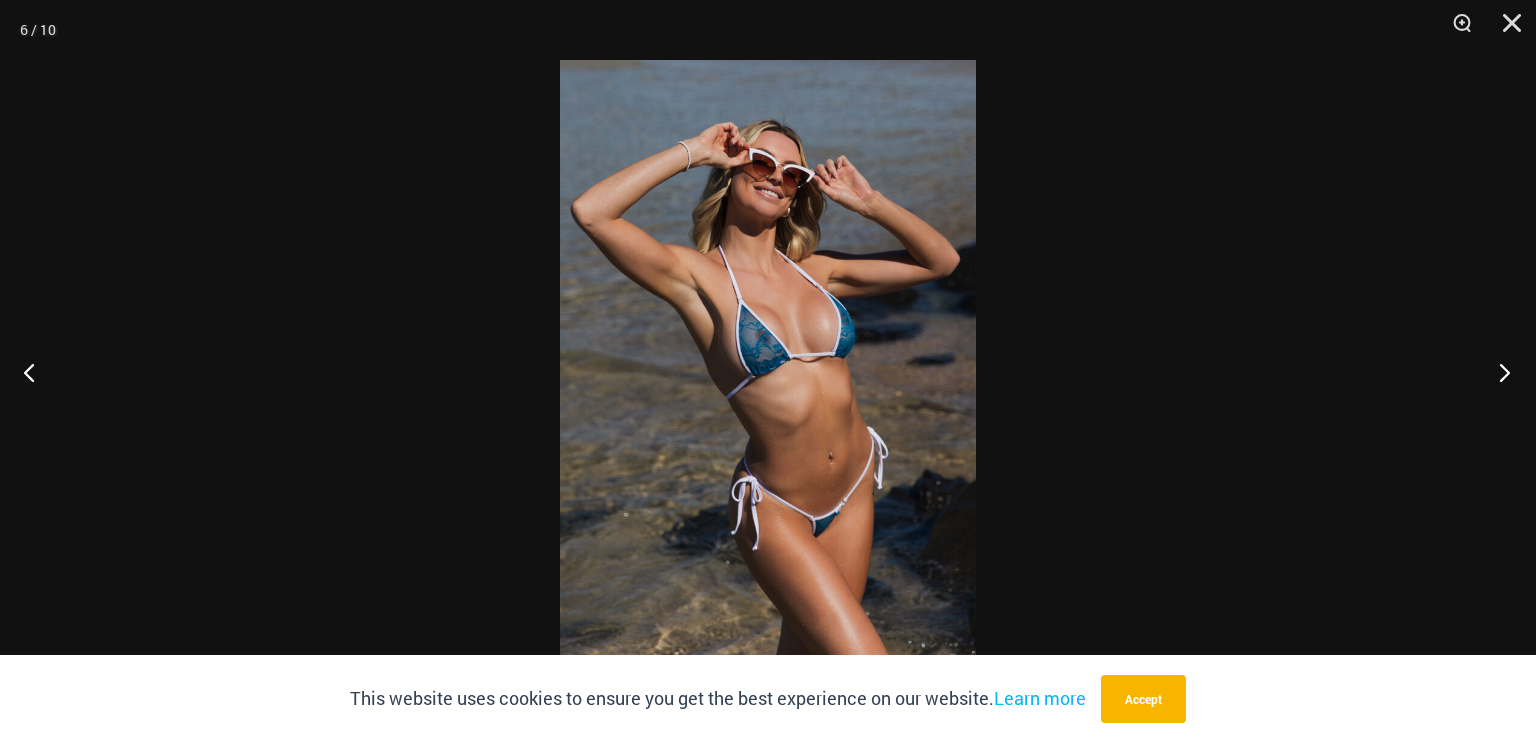 click at bounding box center (1498, 372) 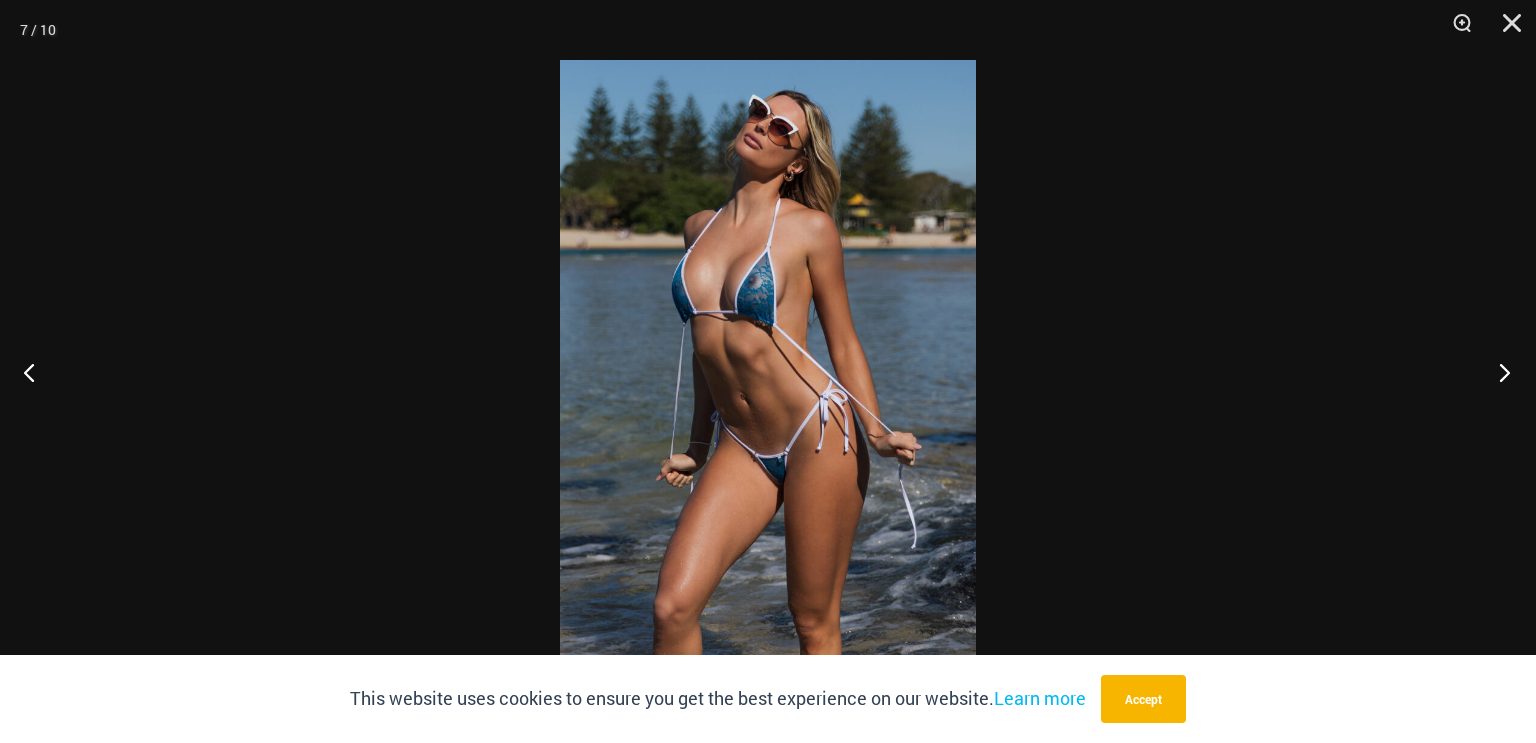 click at bounding box center (1498, 372) 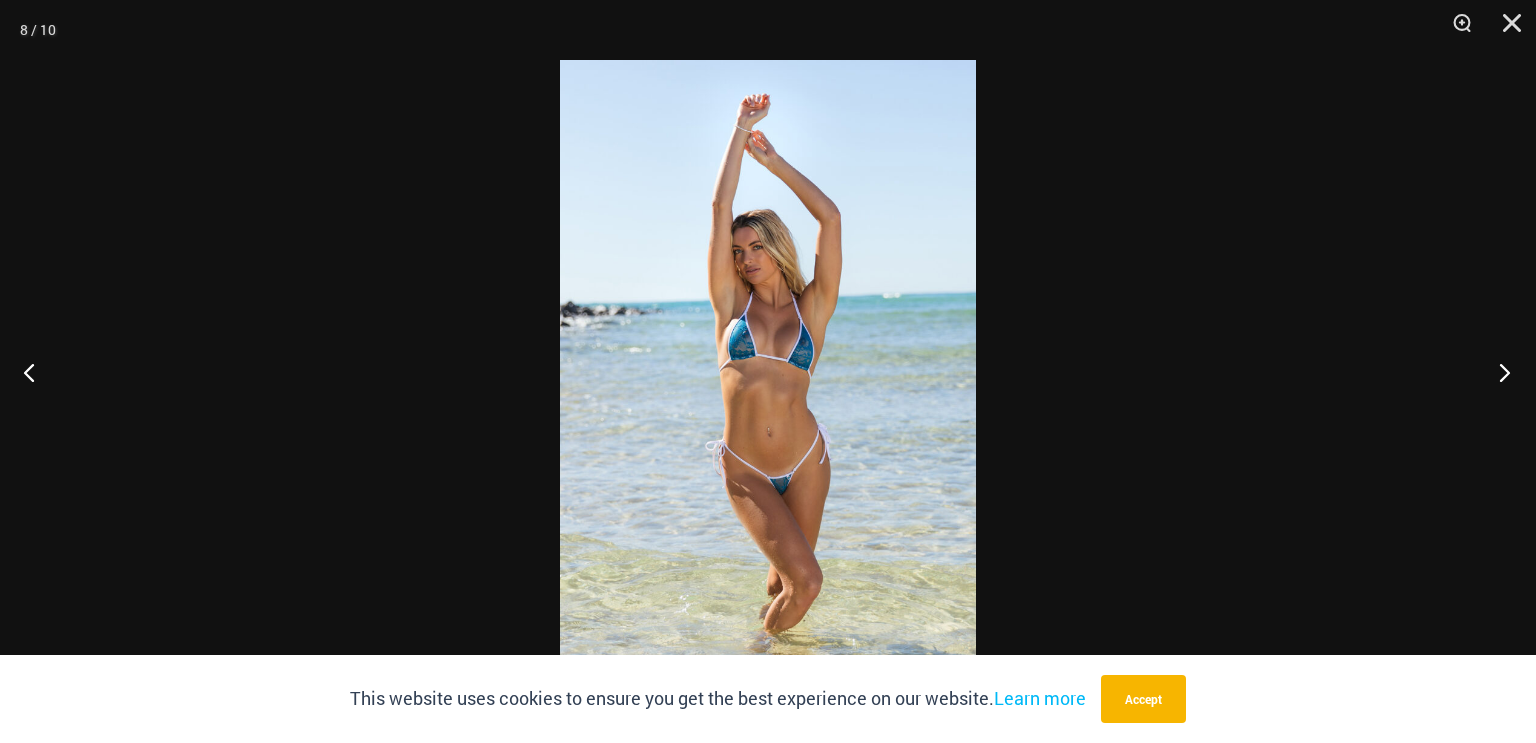click at bounding box center (1498, 372) 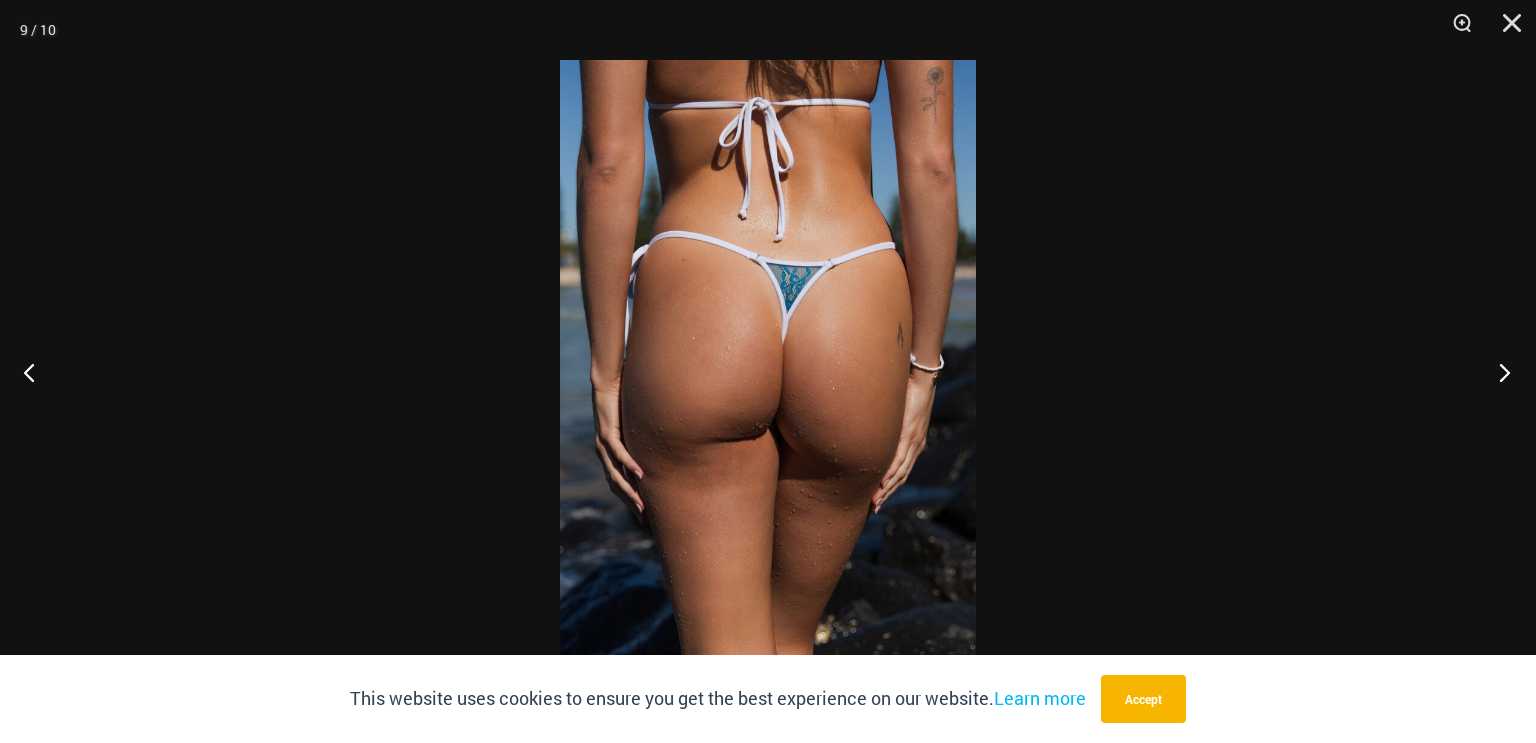 click at bounding box center (1498, 372) 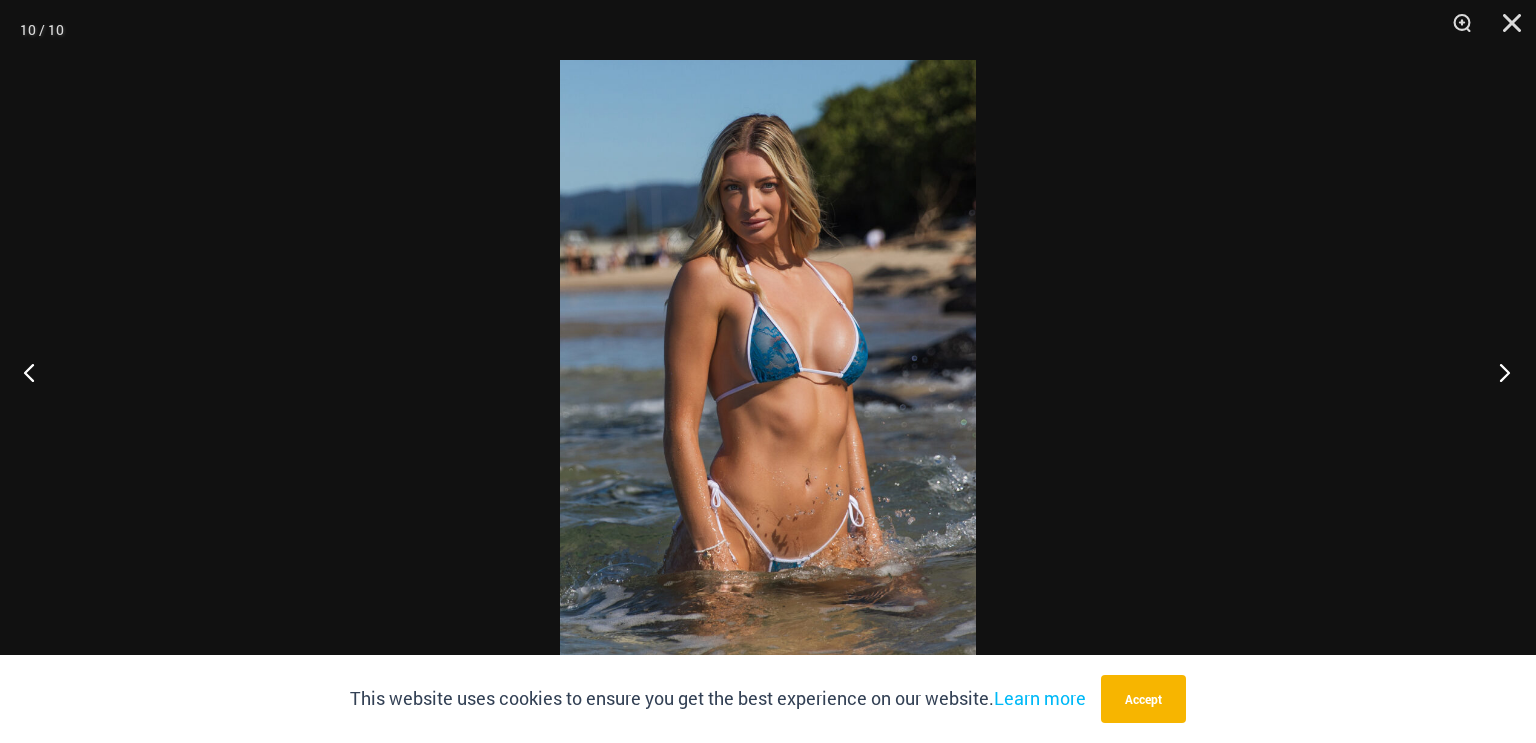 click at bounding box center [1498, 372] 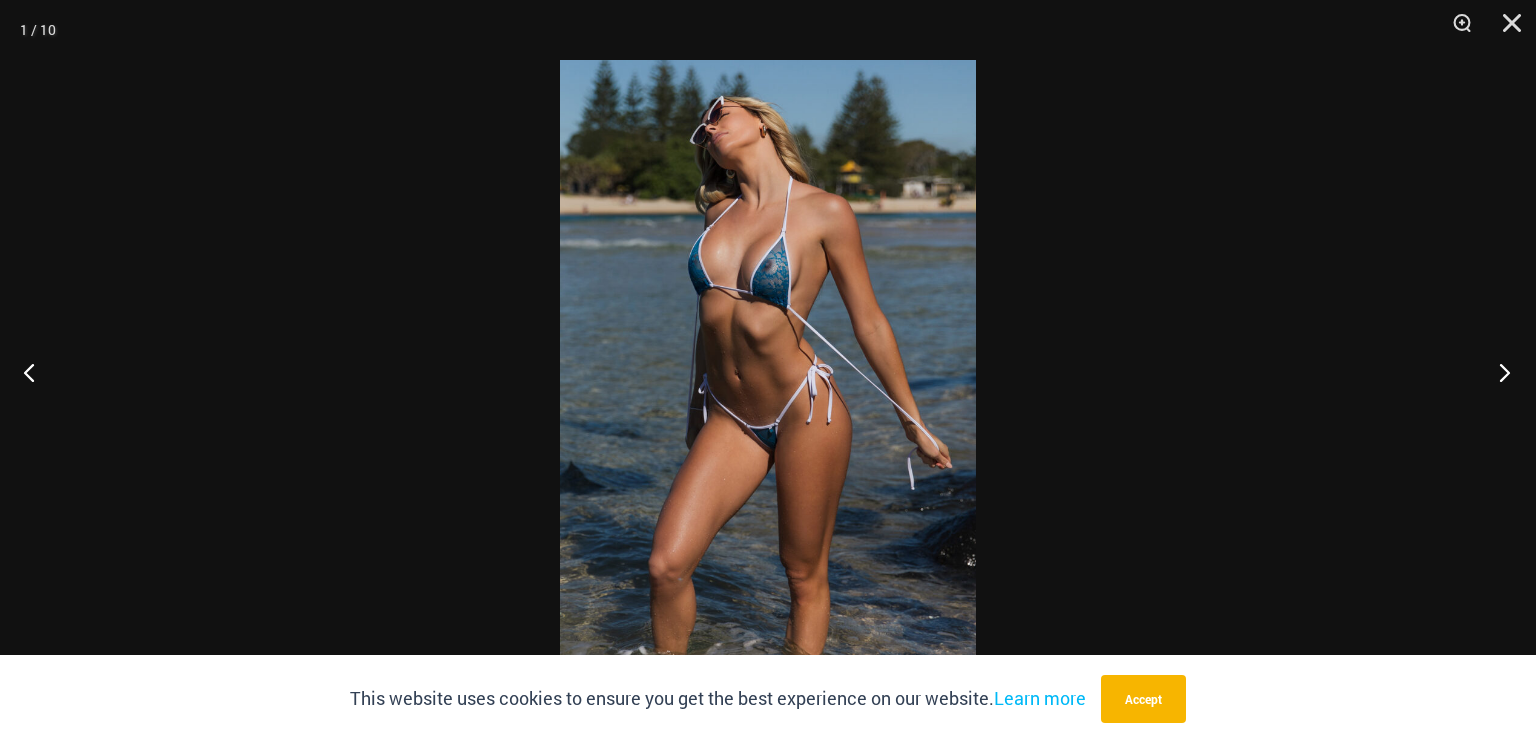 click at bounding box center [1498, 372] 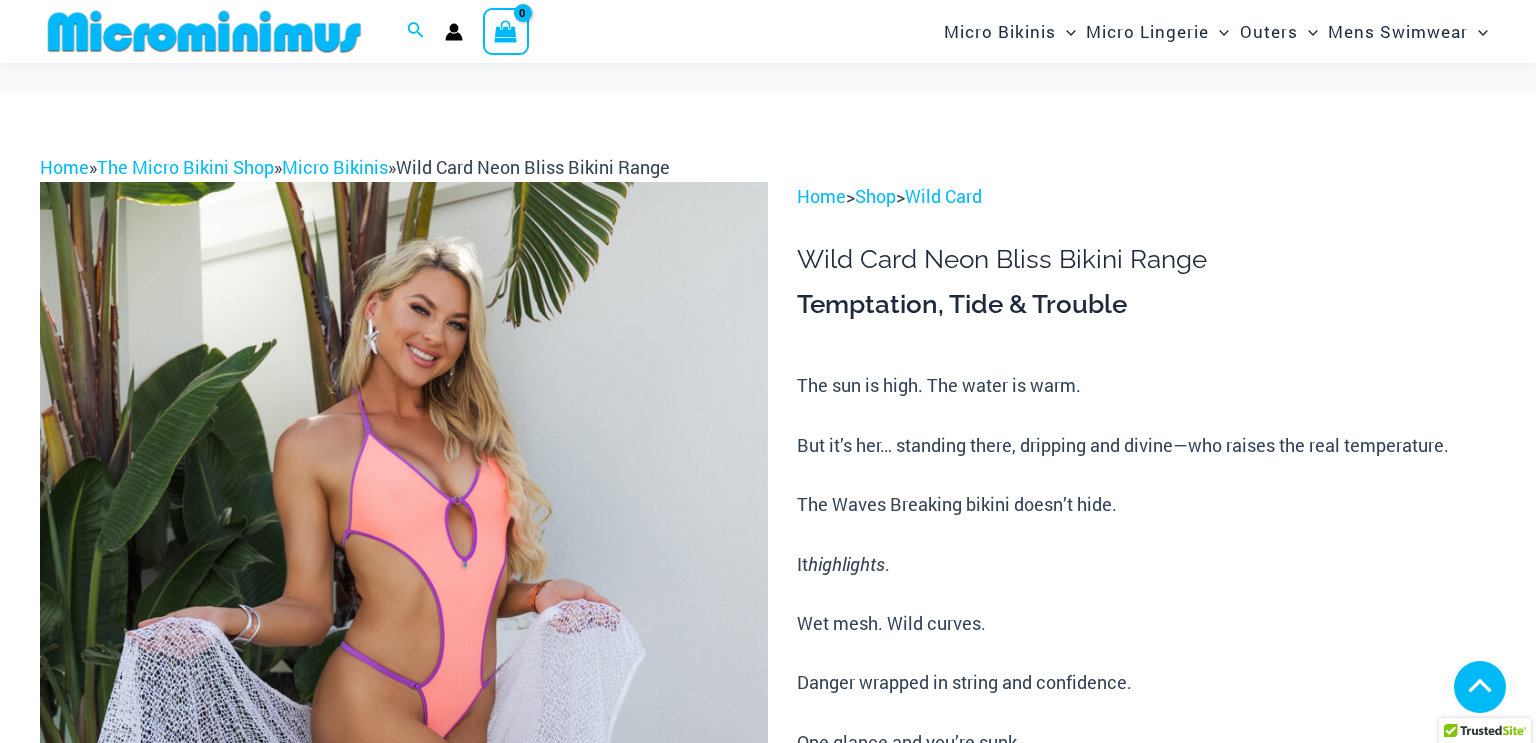 scroll, scrollTop: 597, scrollLeft: 0, axis: vertical 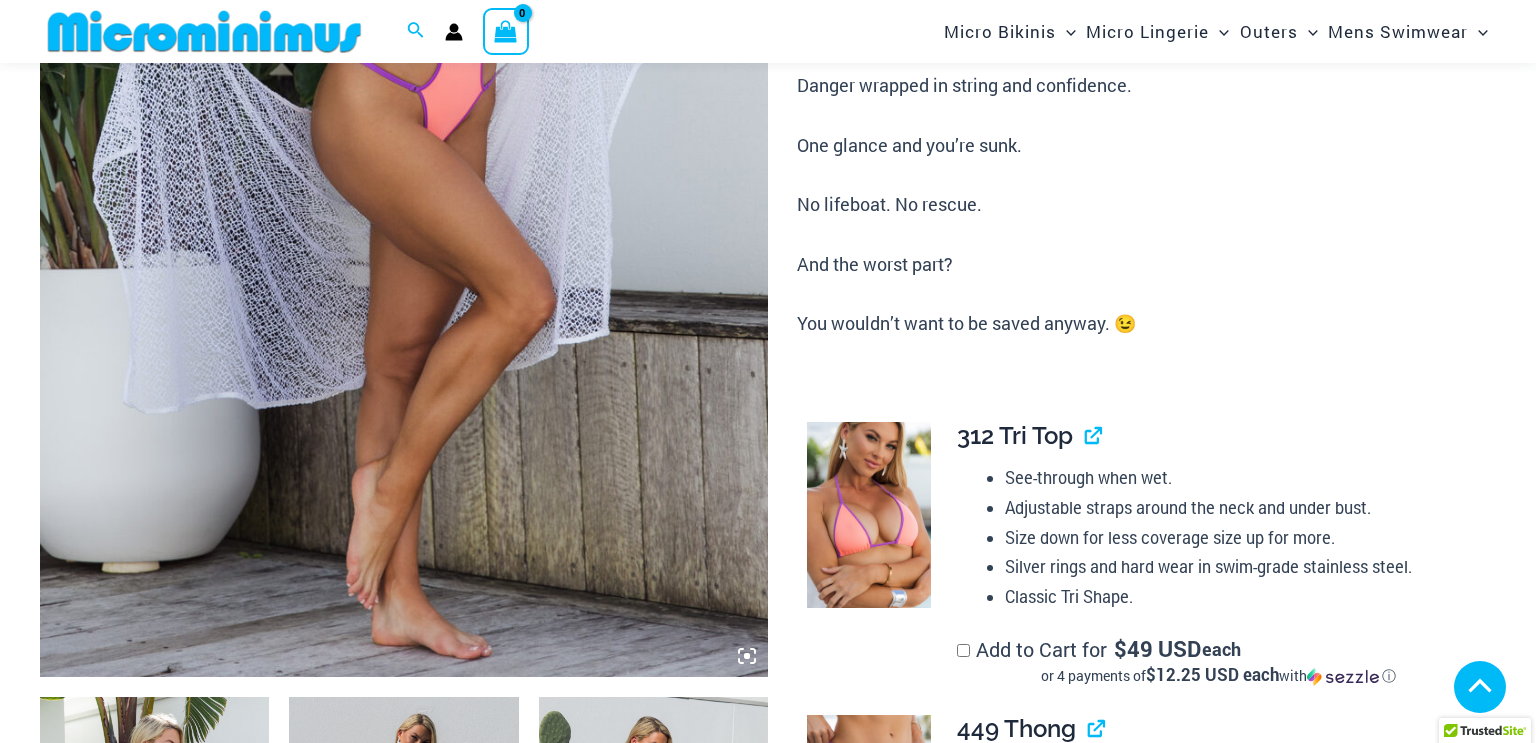 click 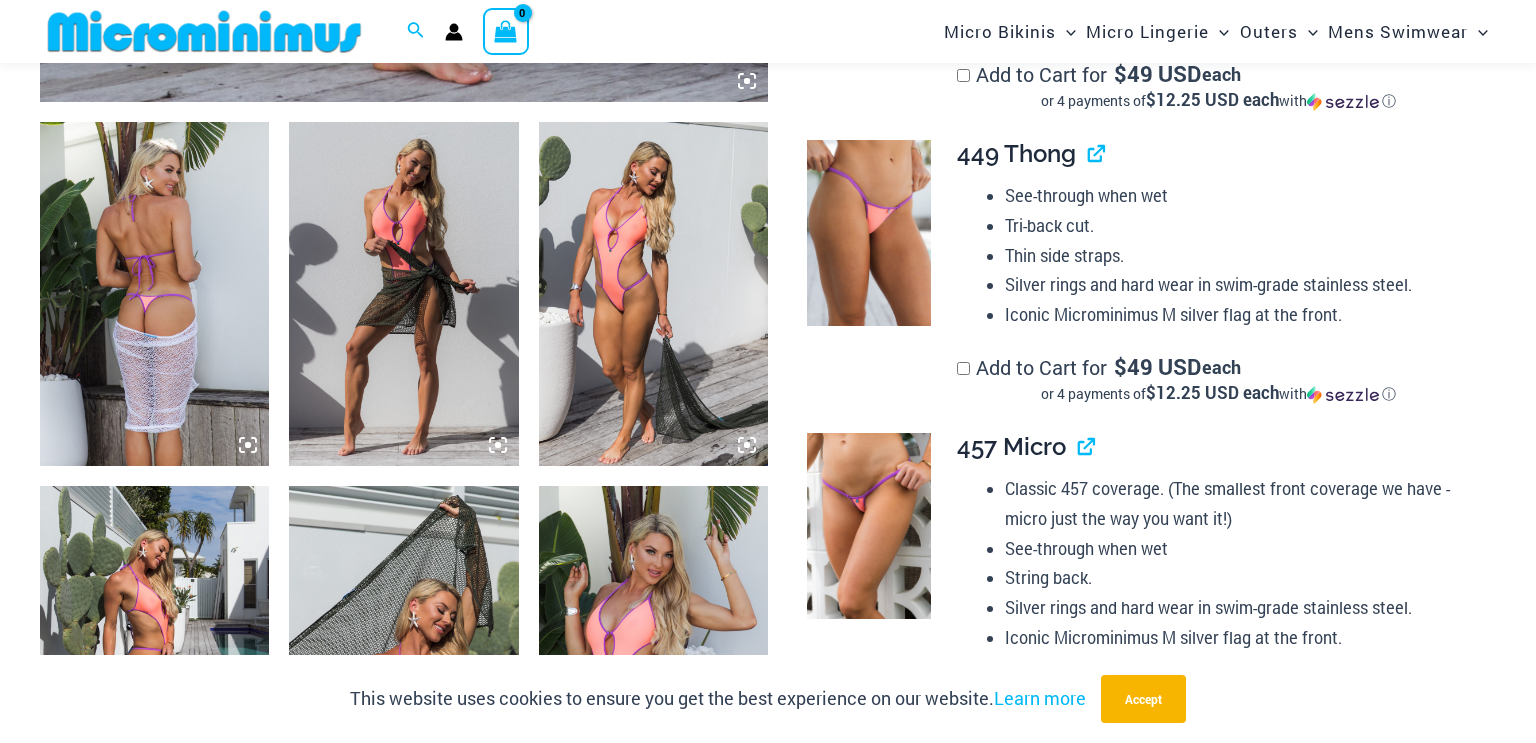 click 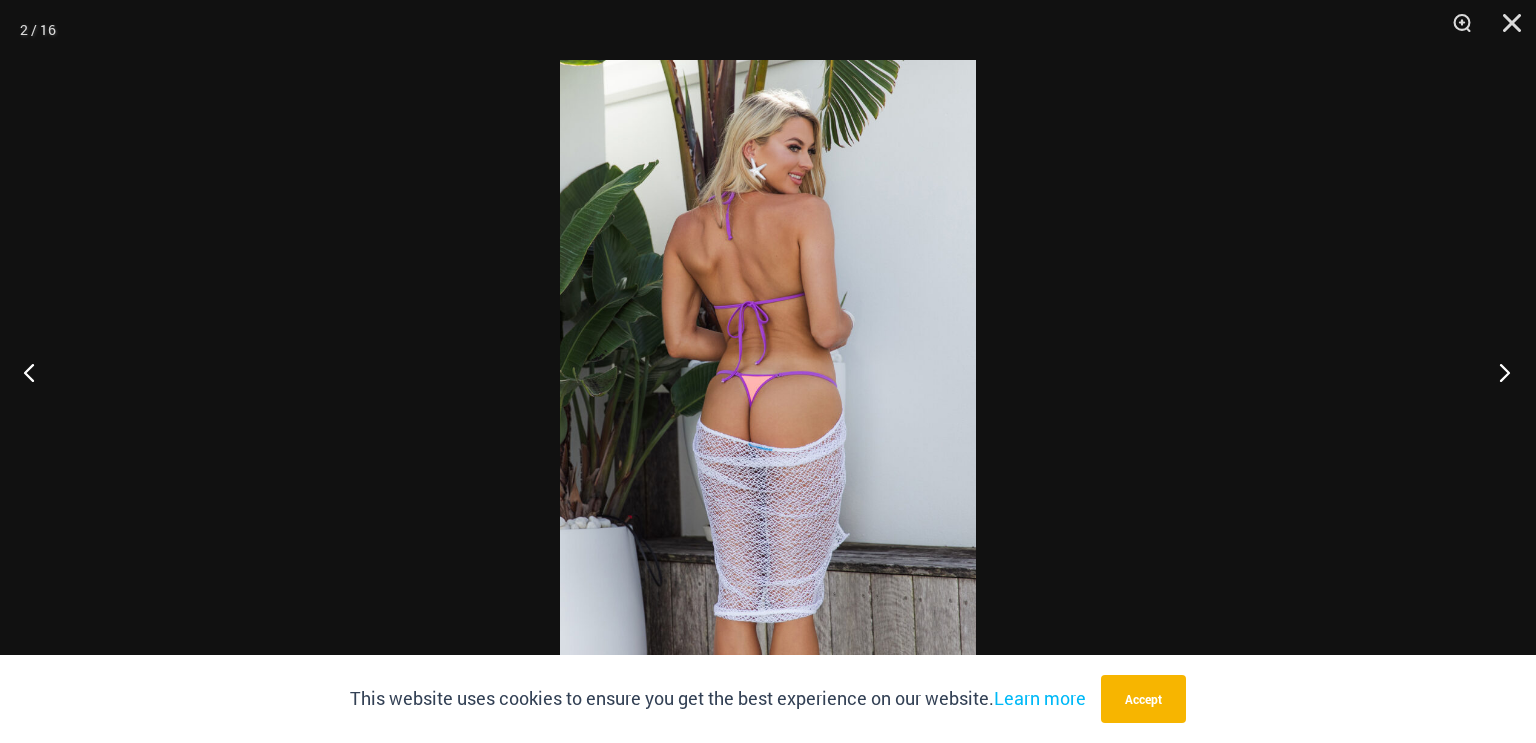 click at bounding box center [1498, 372] 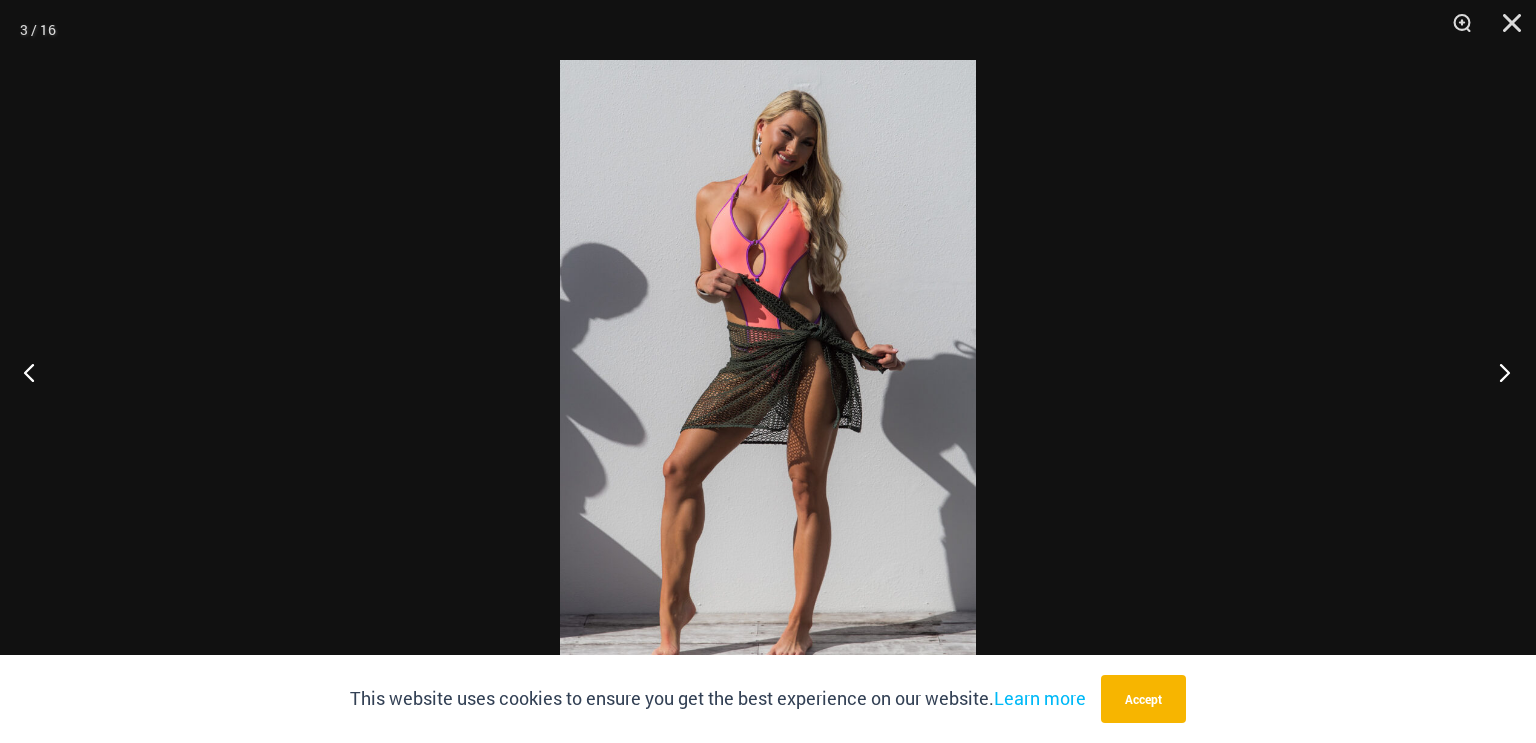 click at bounding box center (1498, 372) 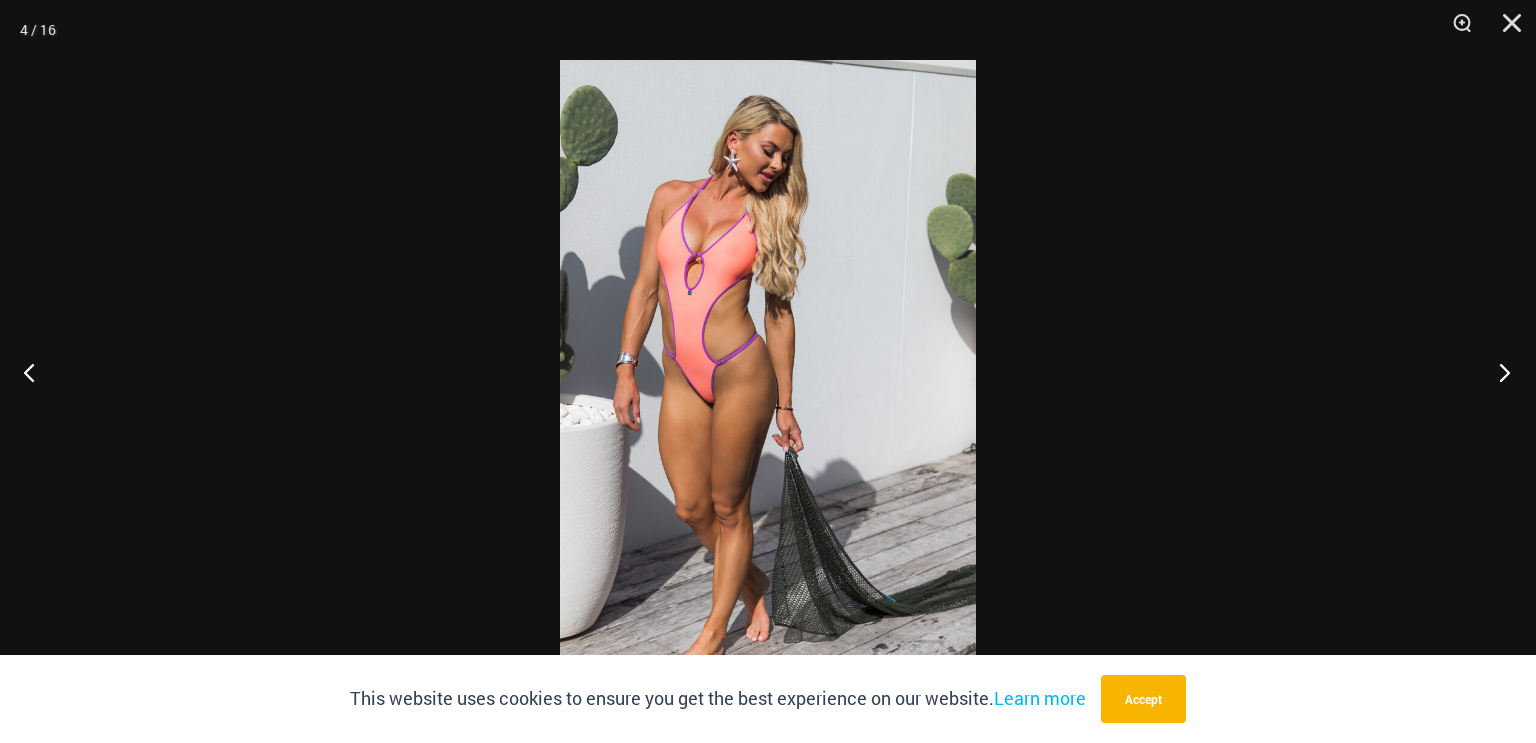 click at bounding box center [1498, 372] 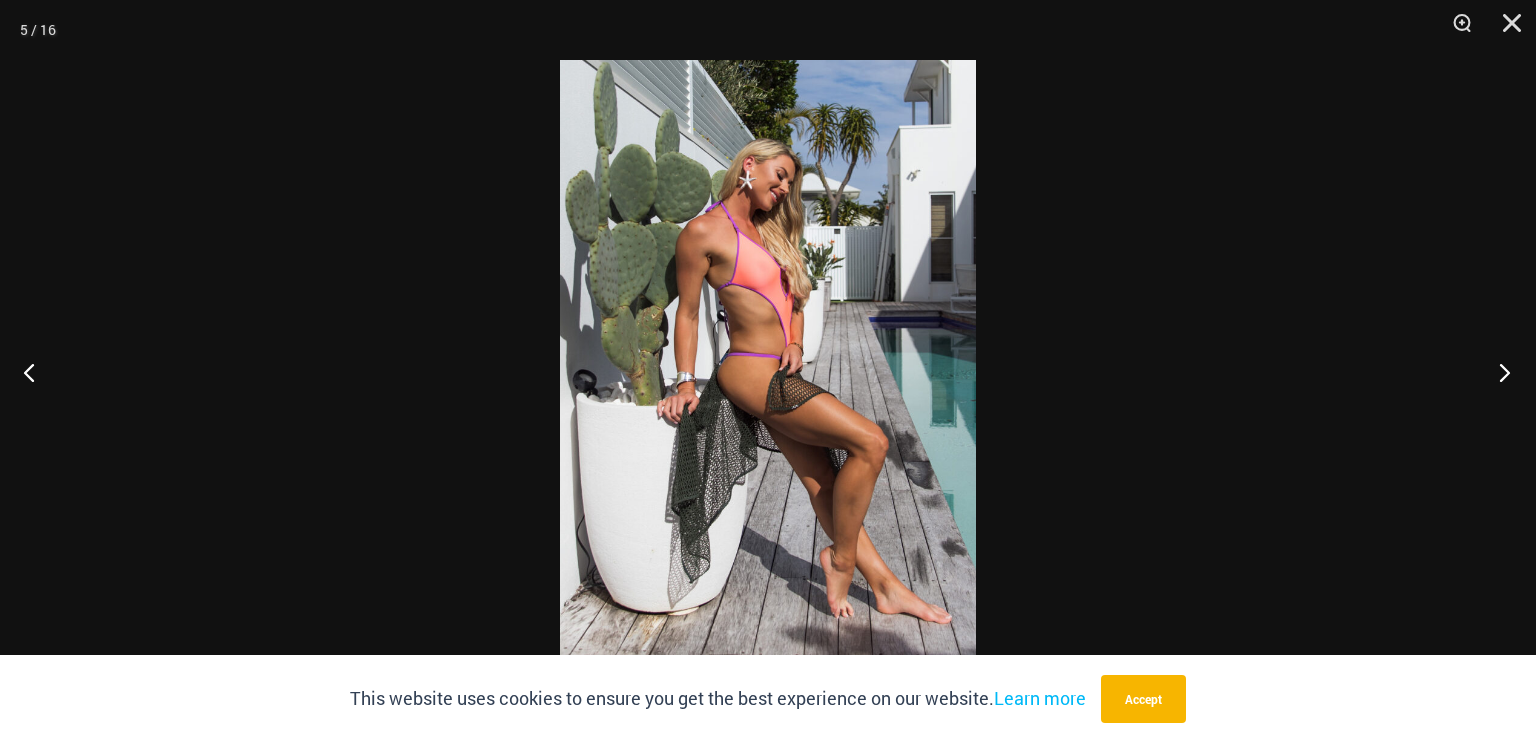 click at bounding box center (1498, 372) 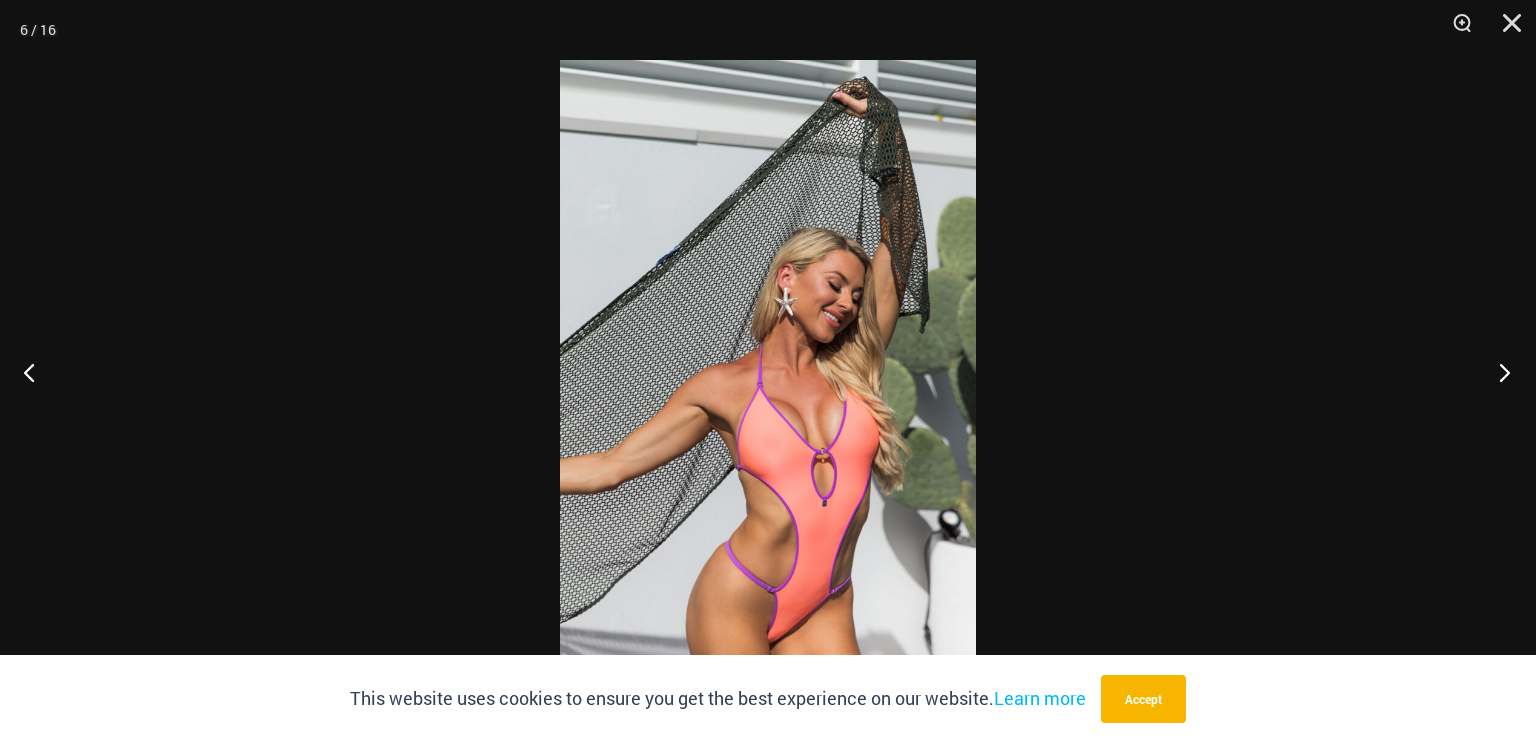 click at bounding box center [1498, 372] 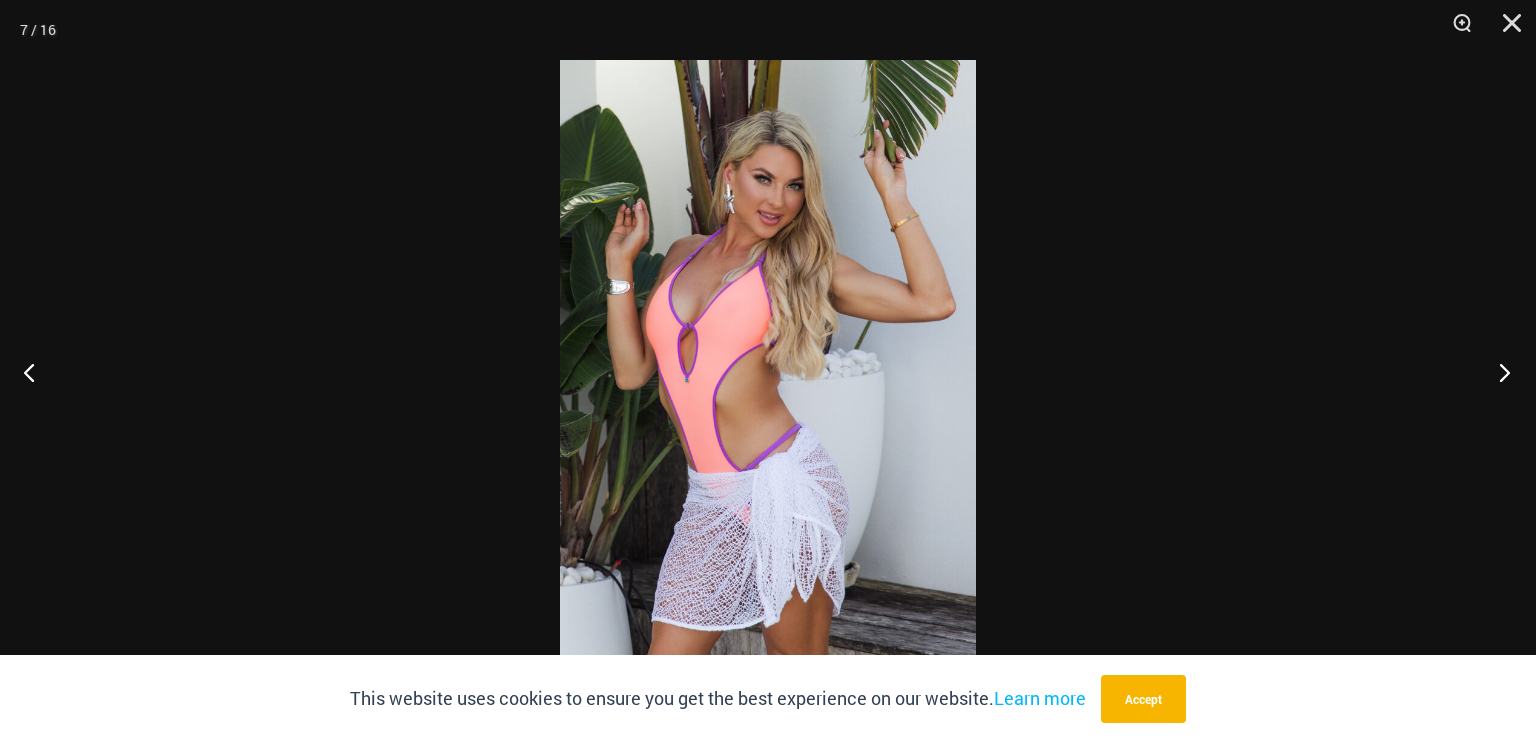 click at bounding box center (1498, 372) 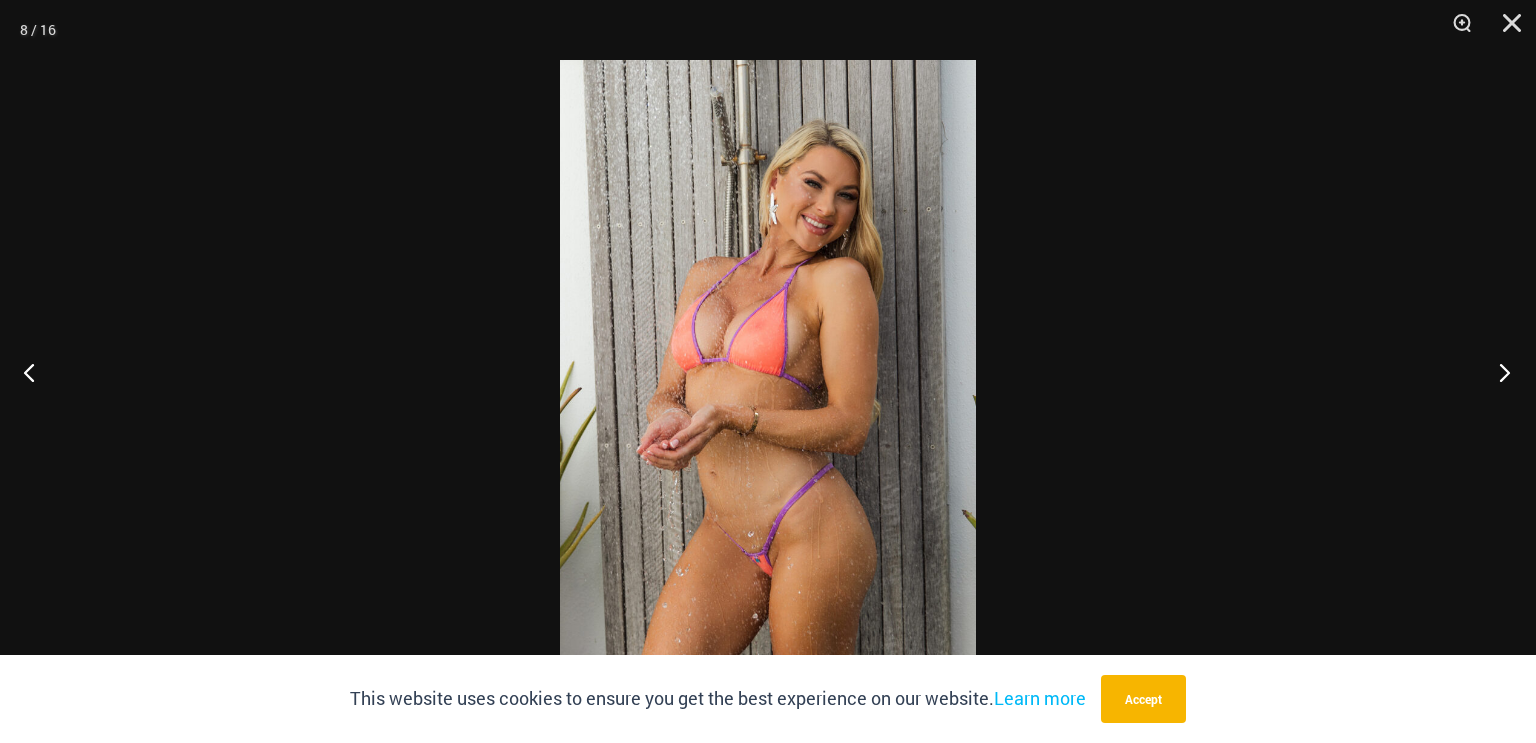 click at bounding box center (1498, 372) 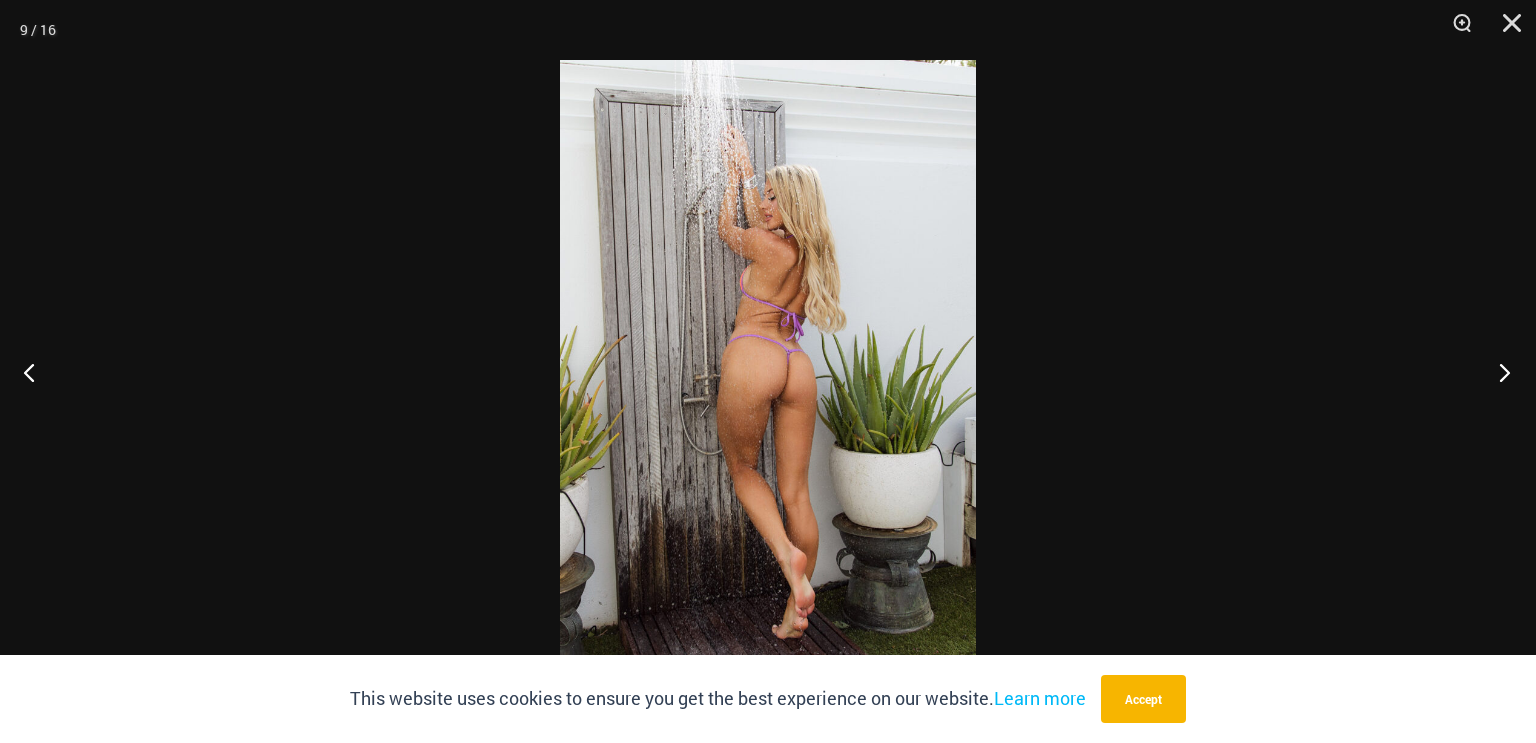 click at bounding box center (1498, 372) 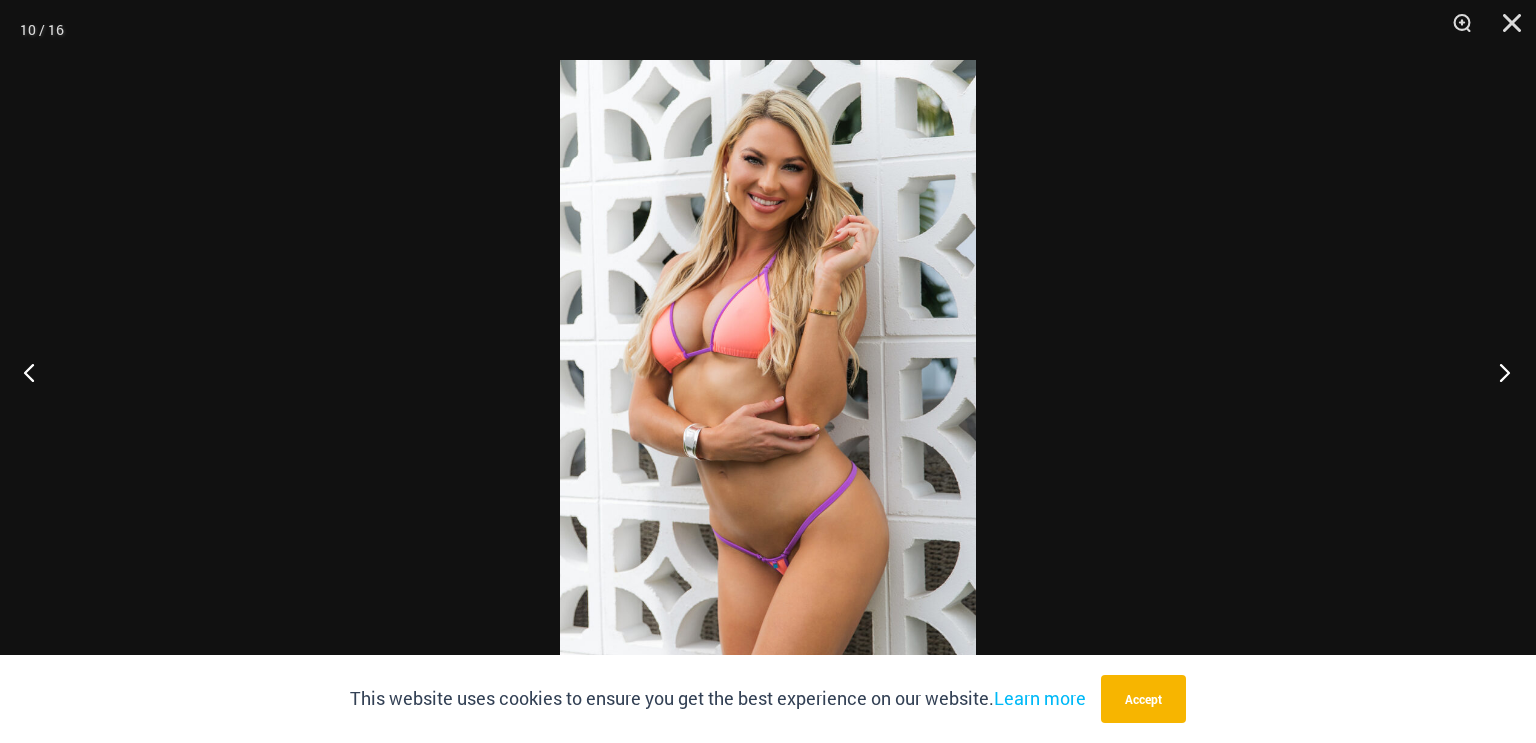 click at bounding box center (1498, 372) 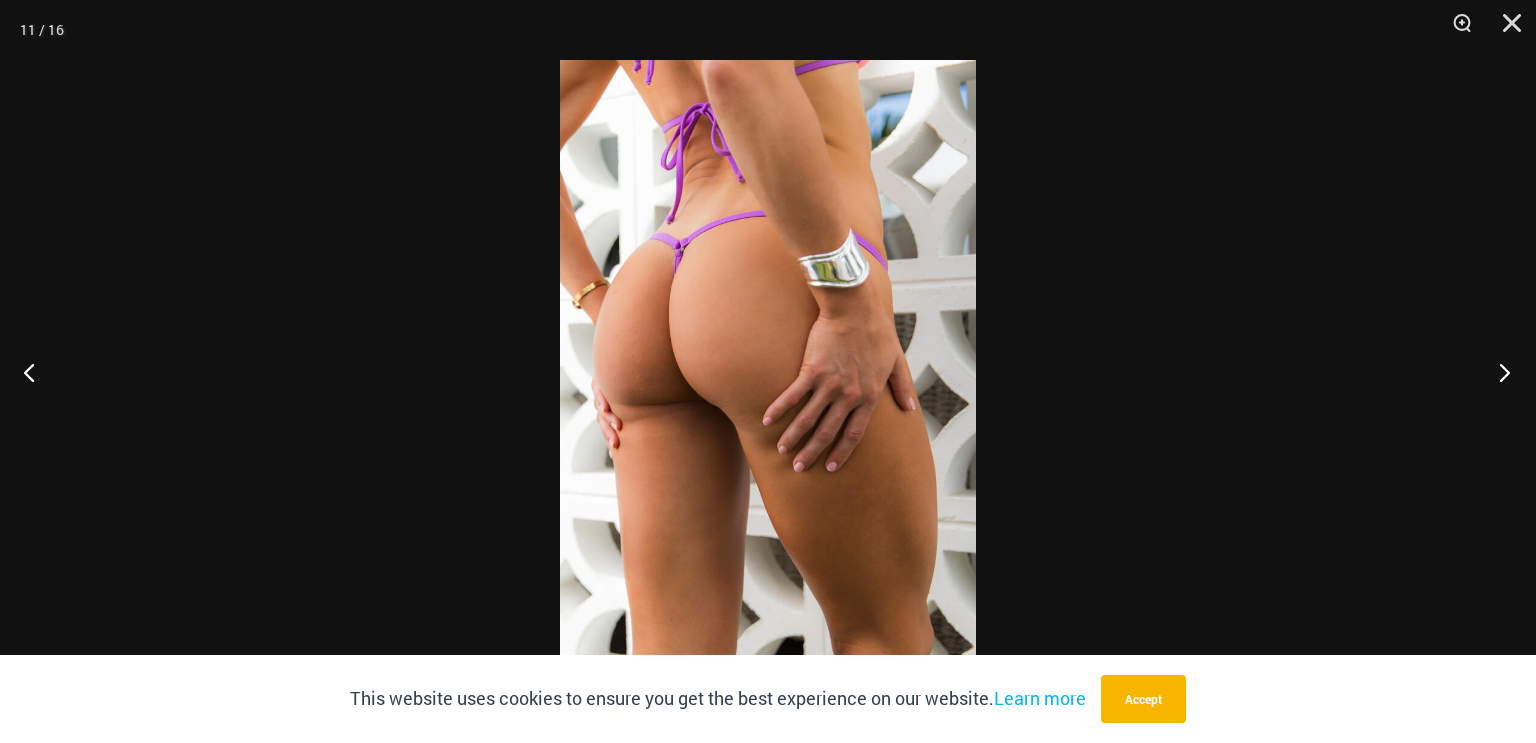 click at bounding box center [1498, 372] 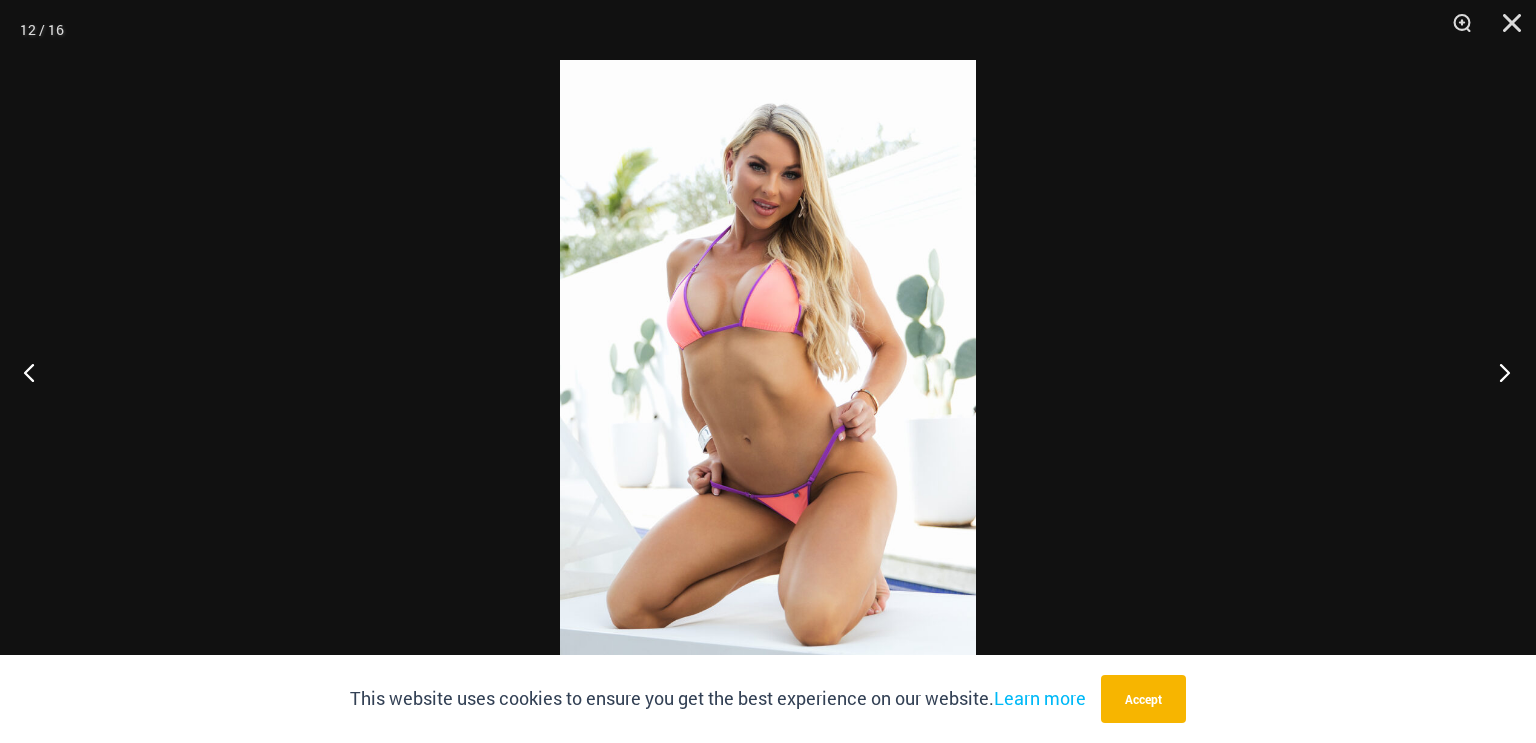 click at bounding box center (1498, 372) 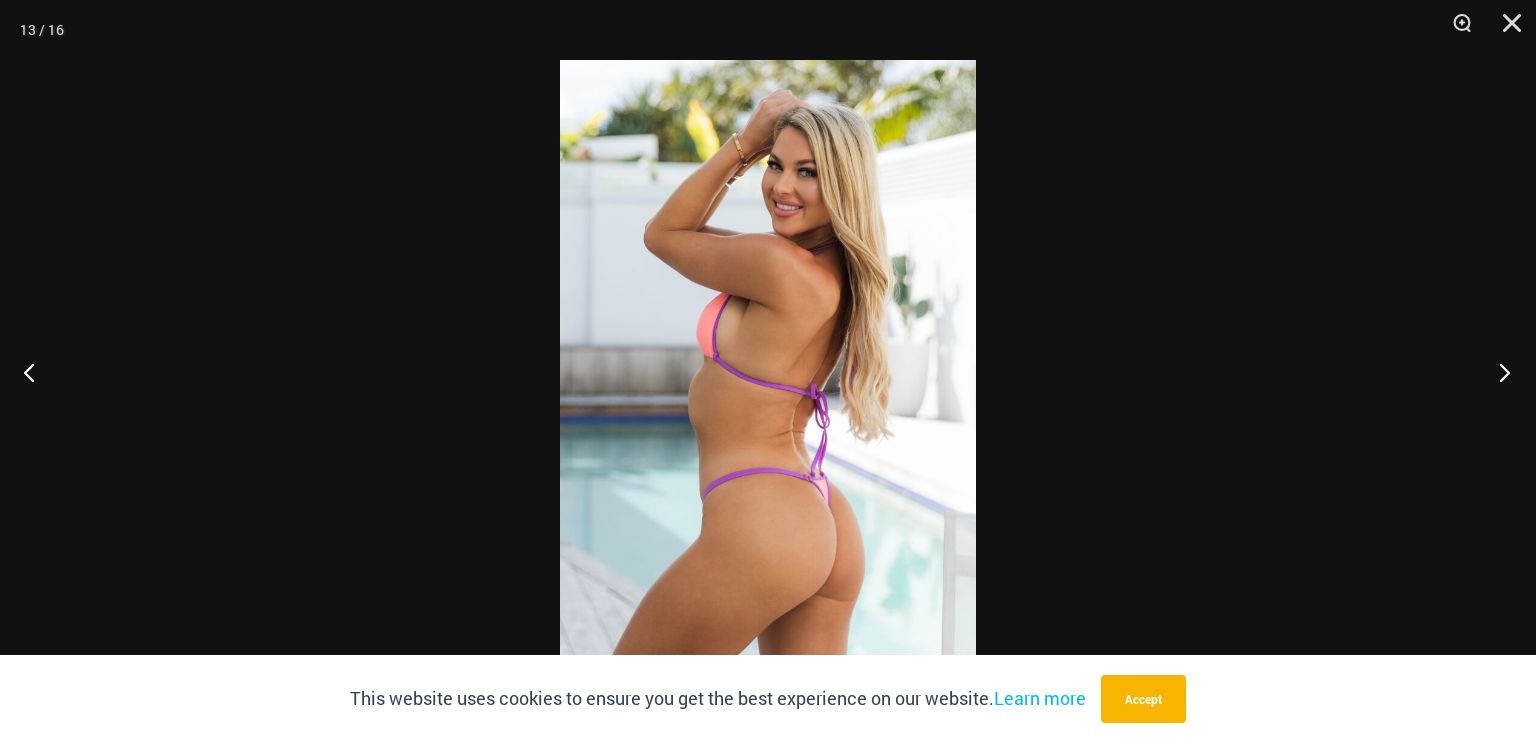 click at bounding box center [1498, 372] 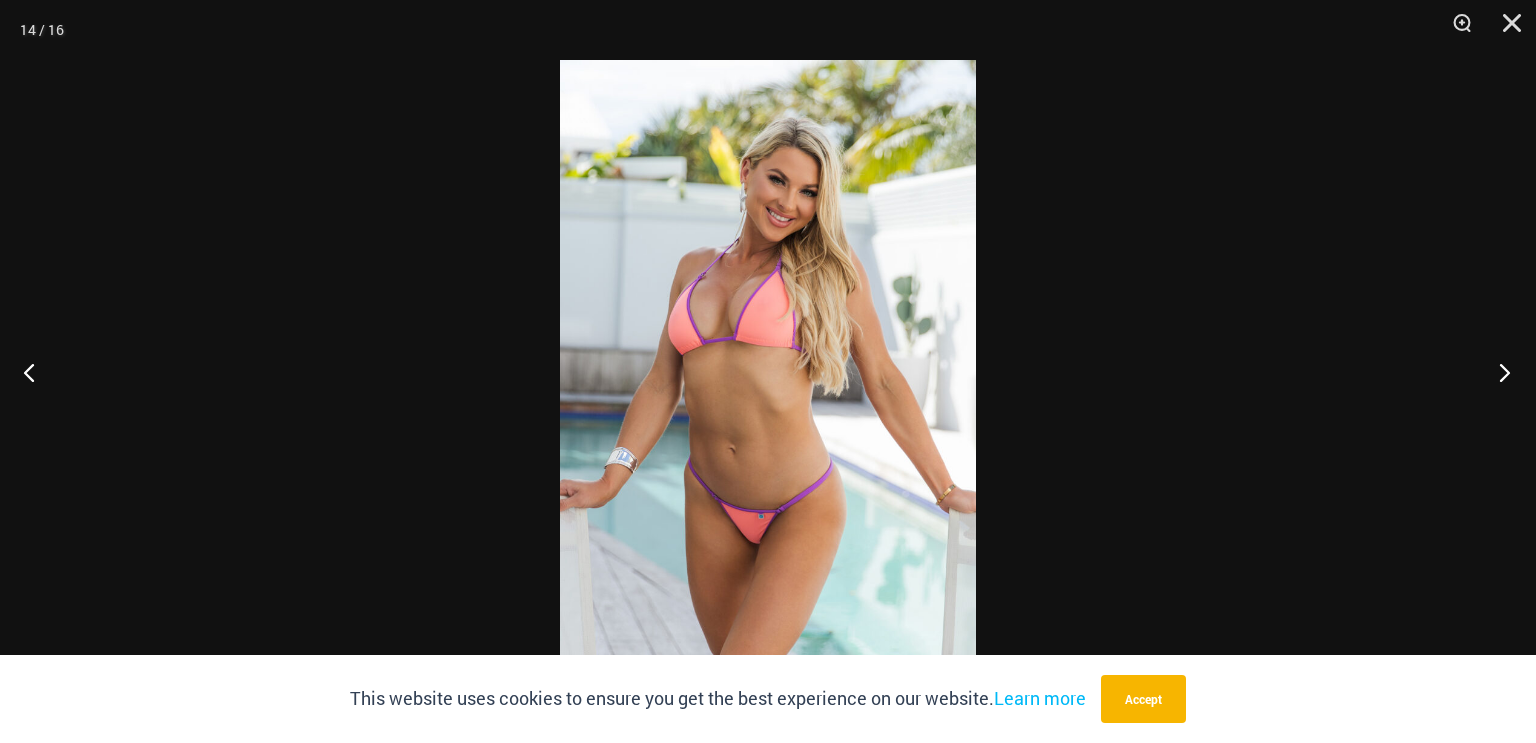 click at bounding box center (1498, 372) 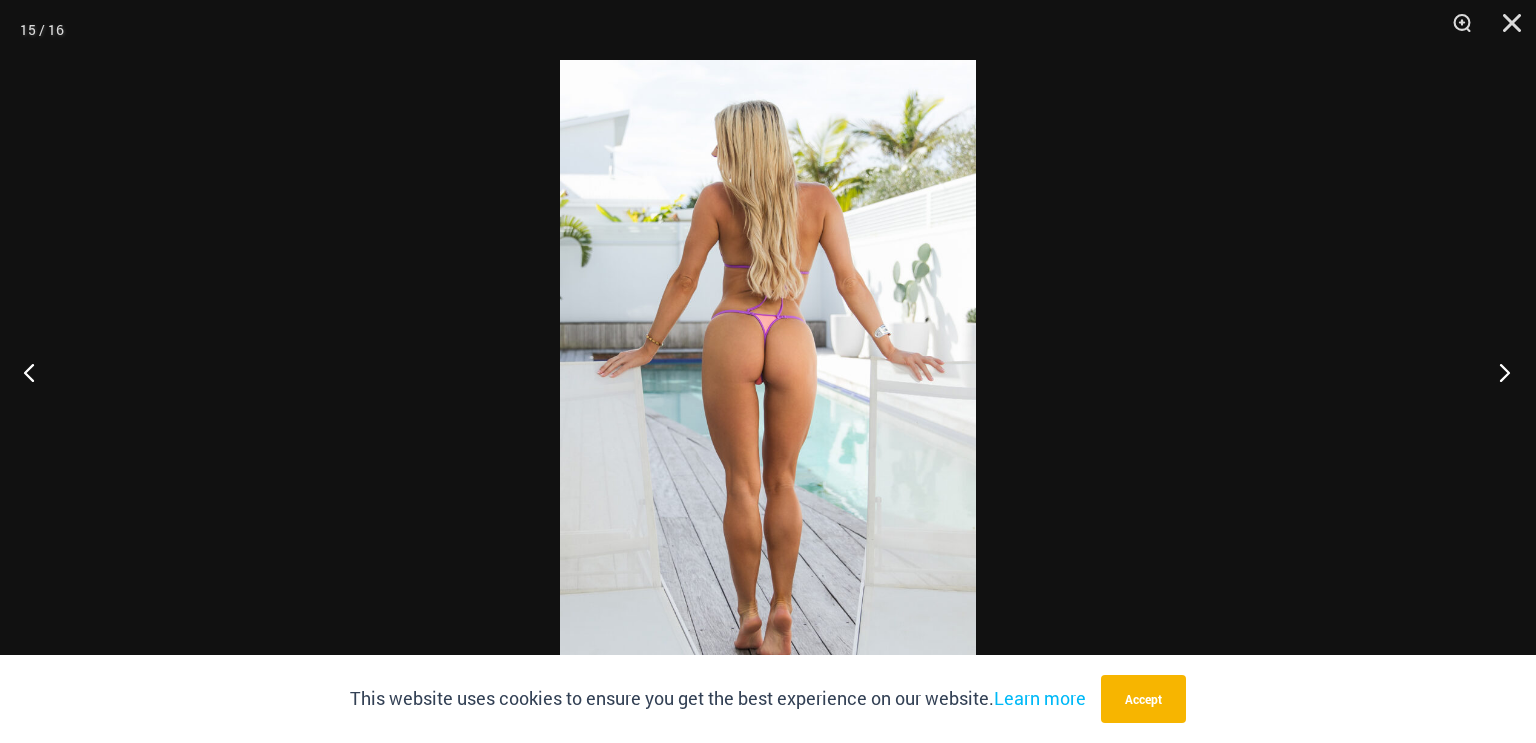 click at bounding box center [1498, 372] 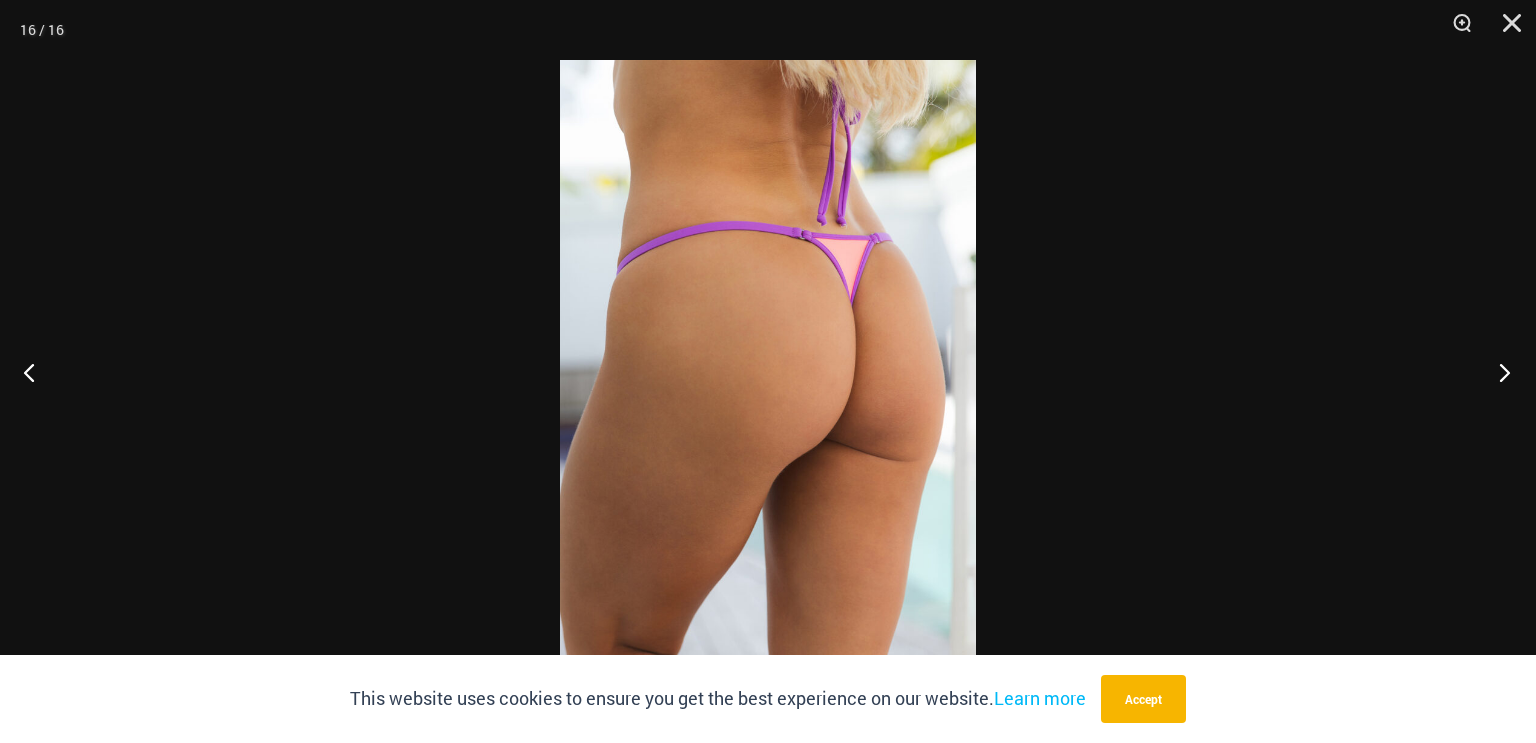click at bounding box center (1498, 372) 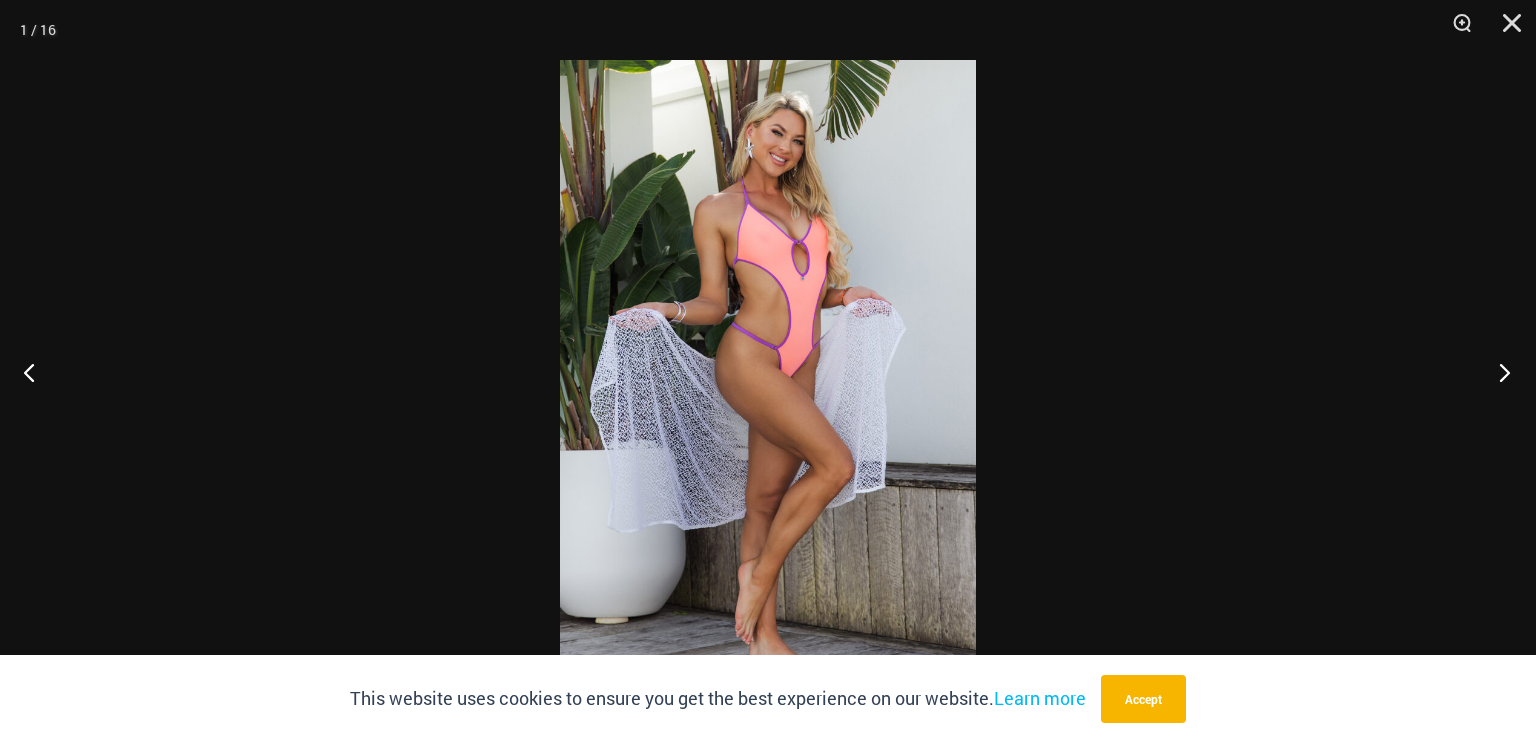 click at bounding box center (1498, 372) 